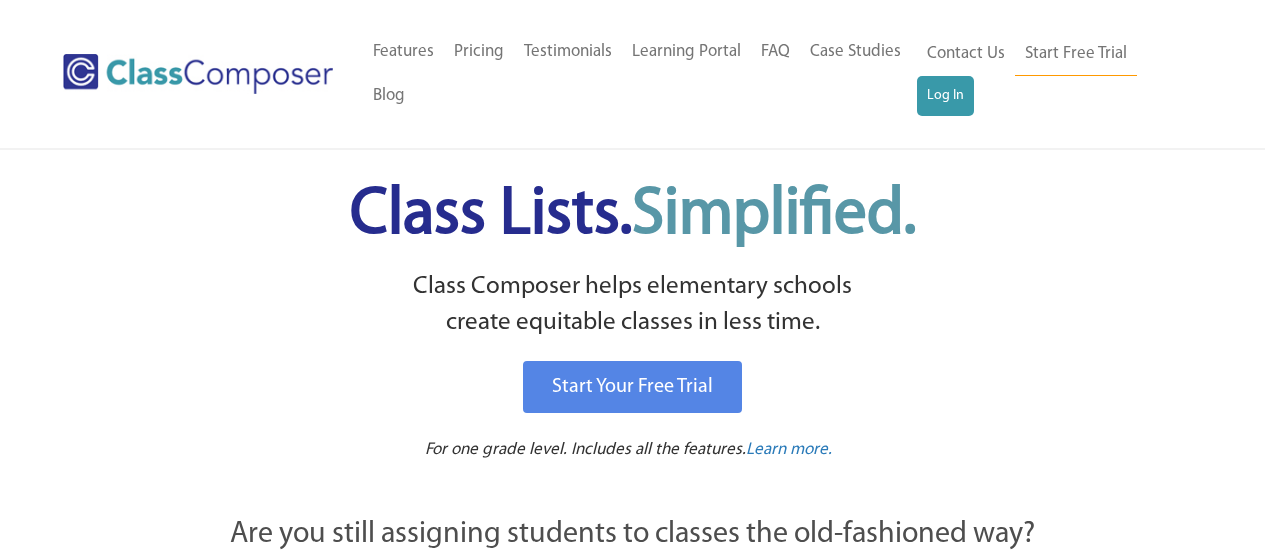 scroll, scrollTop: 0, scrollLeft: 0, axis: both 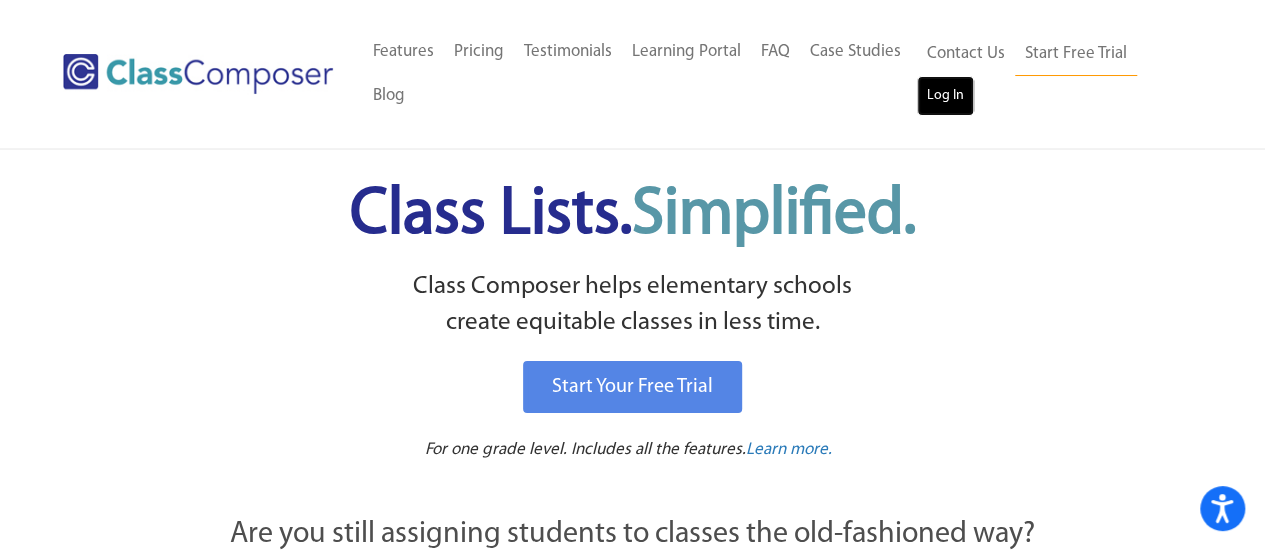 click on "Log In" at bounding box center [945, 96] 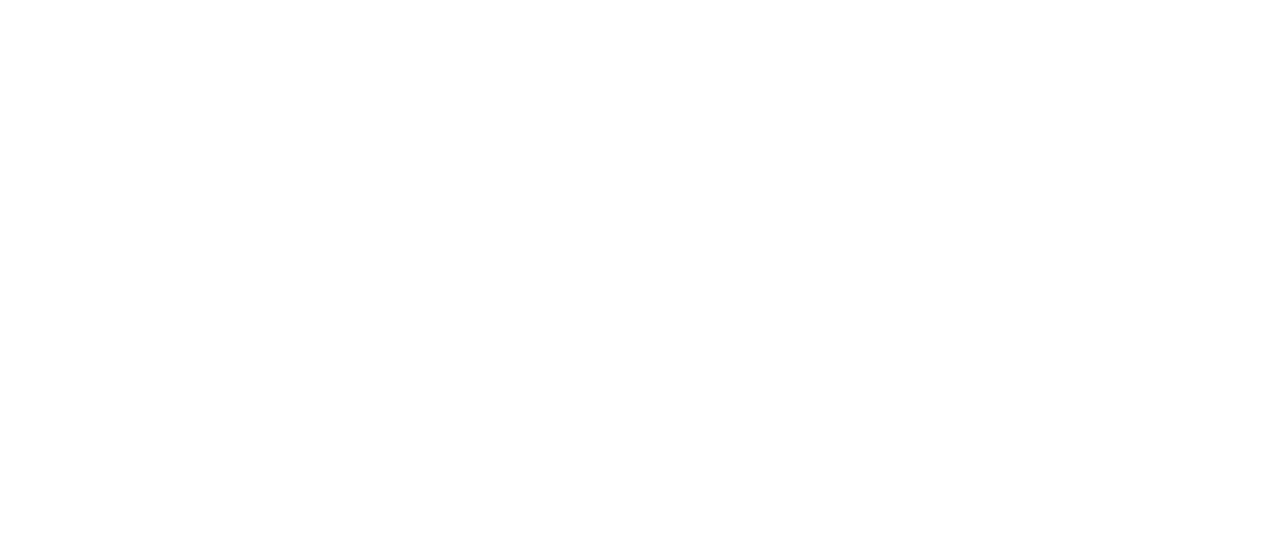 scroll, scrollTop: 0, scrollLeft: 0, axis: both 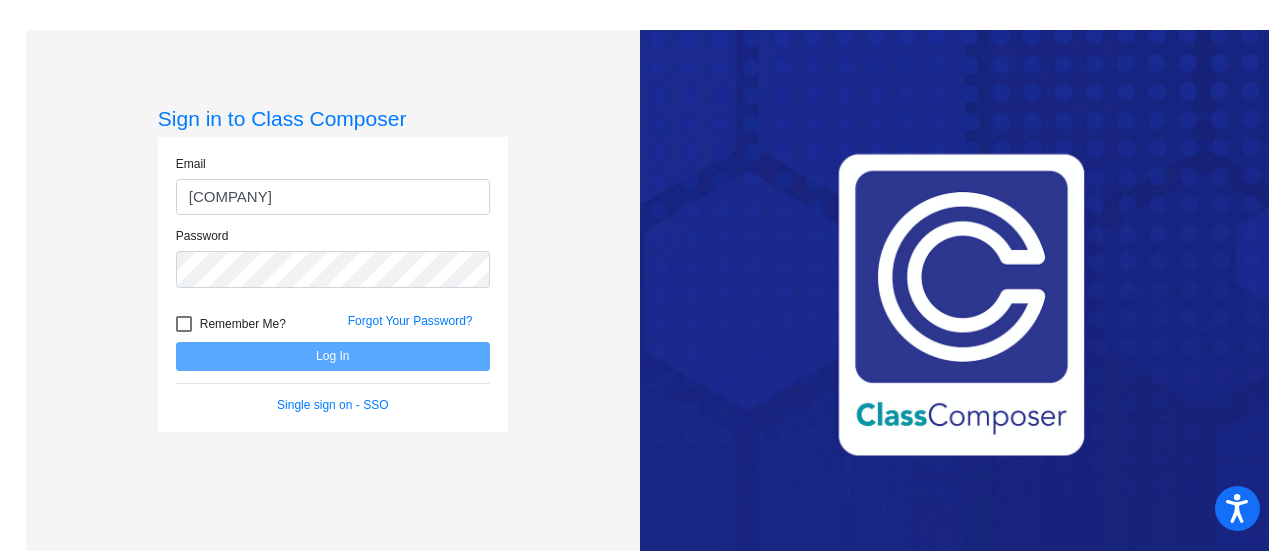 type on "[EMAIL]" 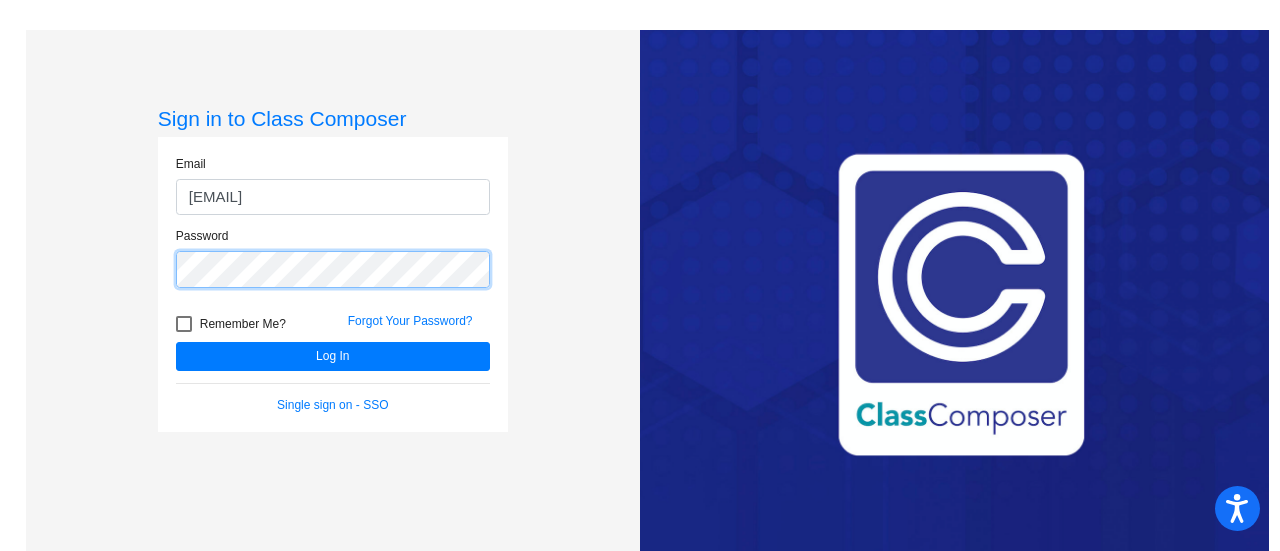 click on "Log In" 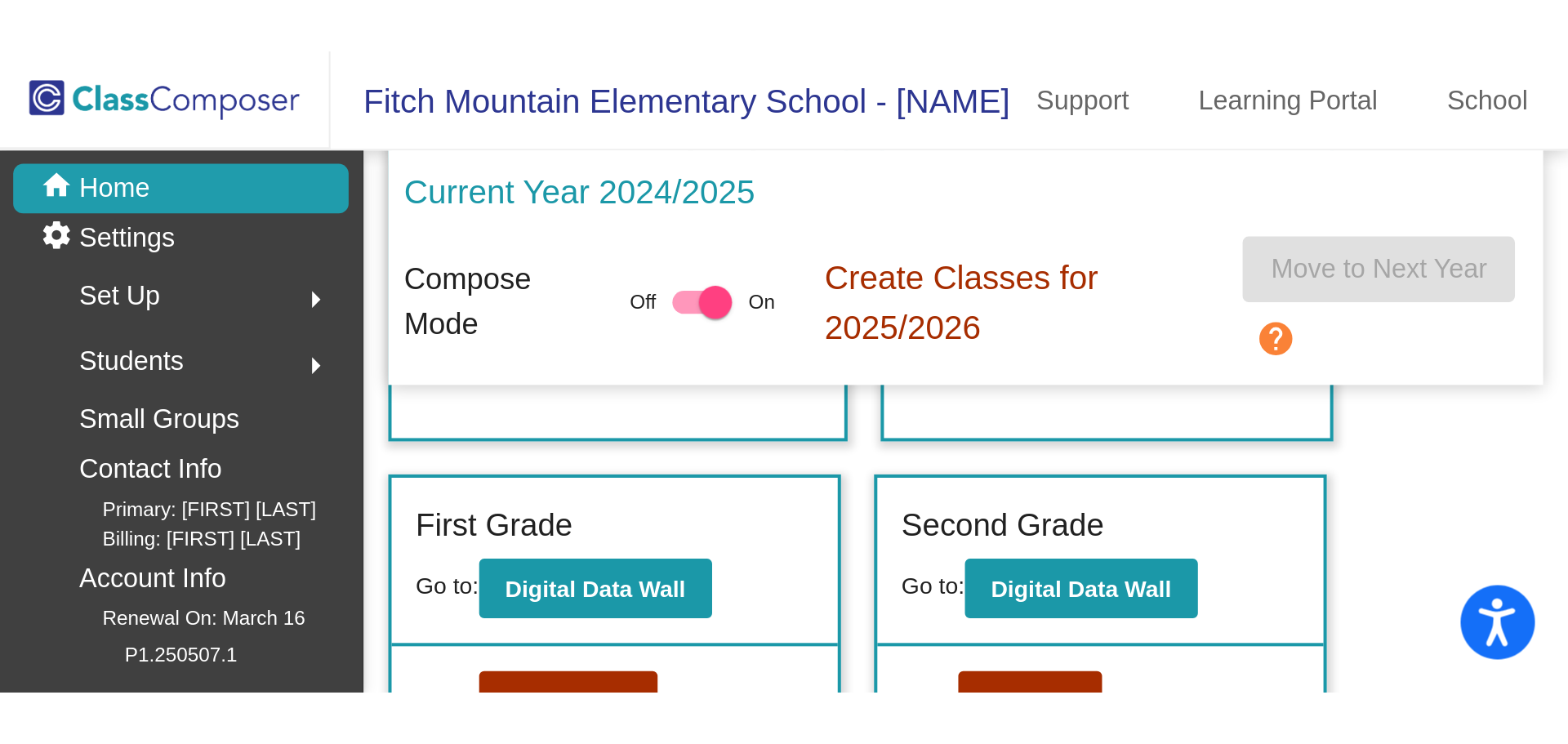 scroll, scrollTop: 259, scrollLeft: 0, axis: vertical 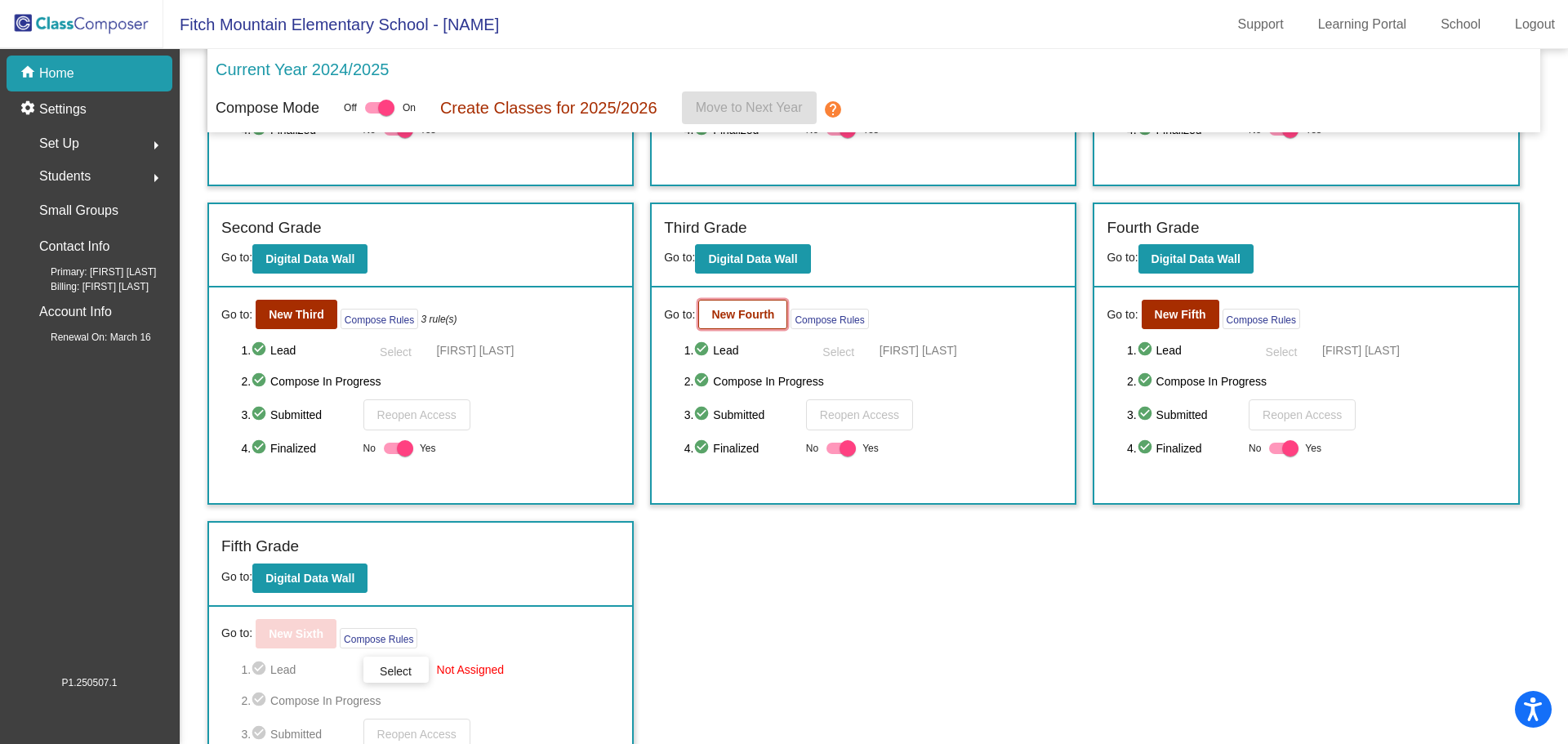 click on "New Fourth" 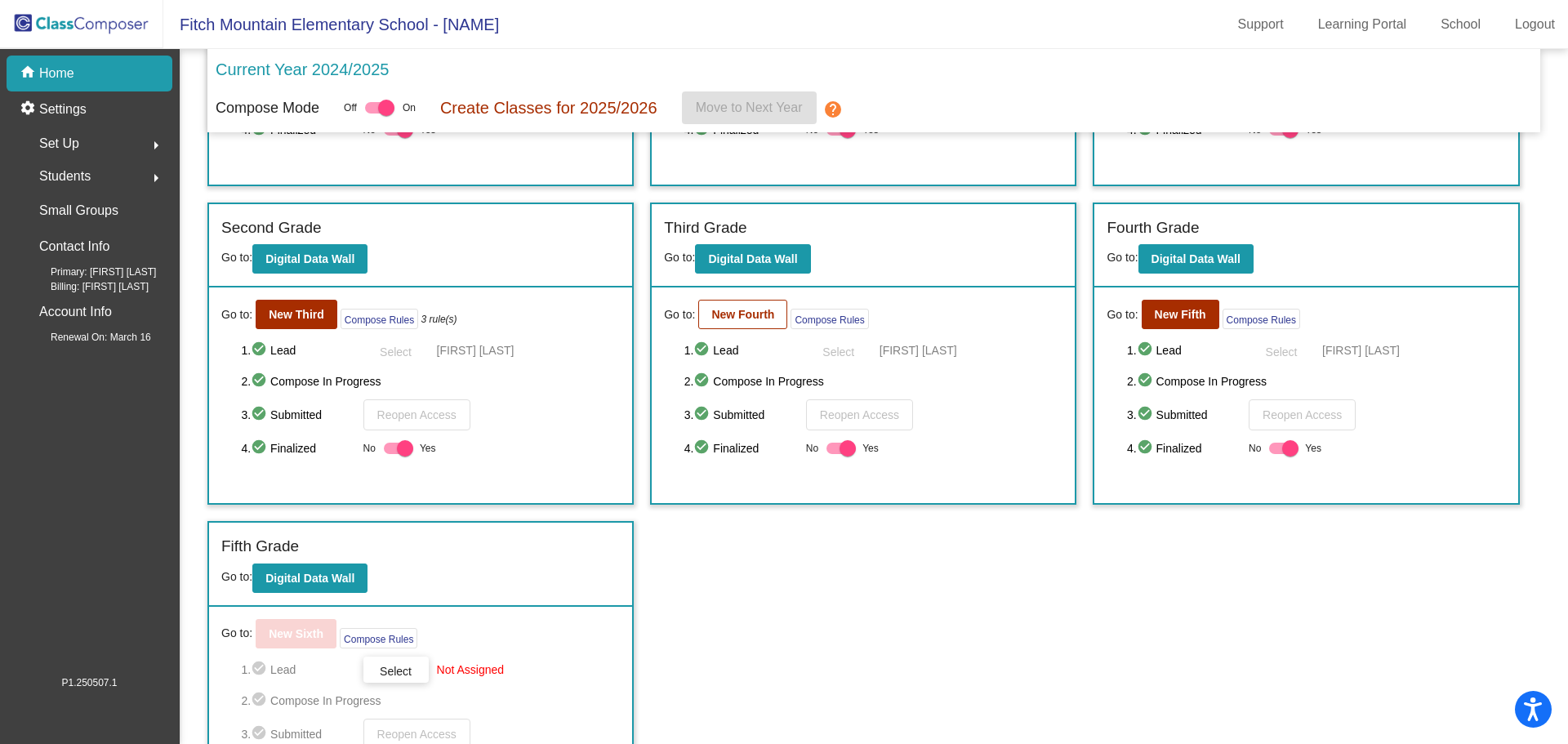 scroll, scrollTop: 0, scrollLeft: 0, axis: both 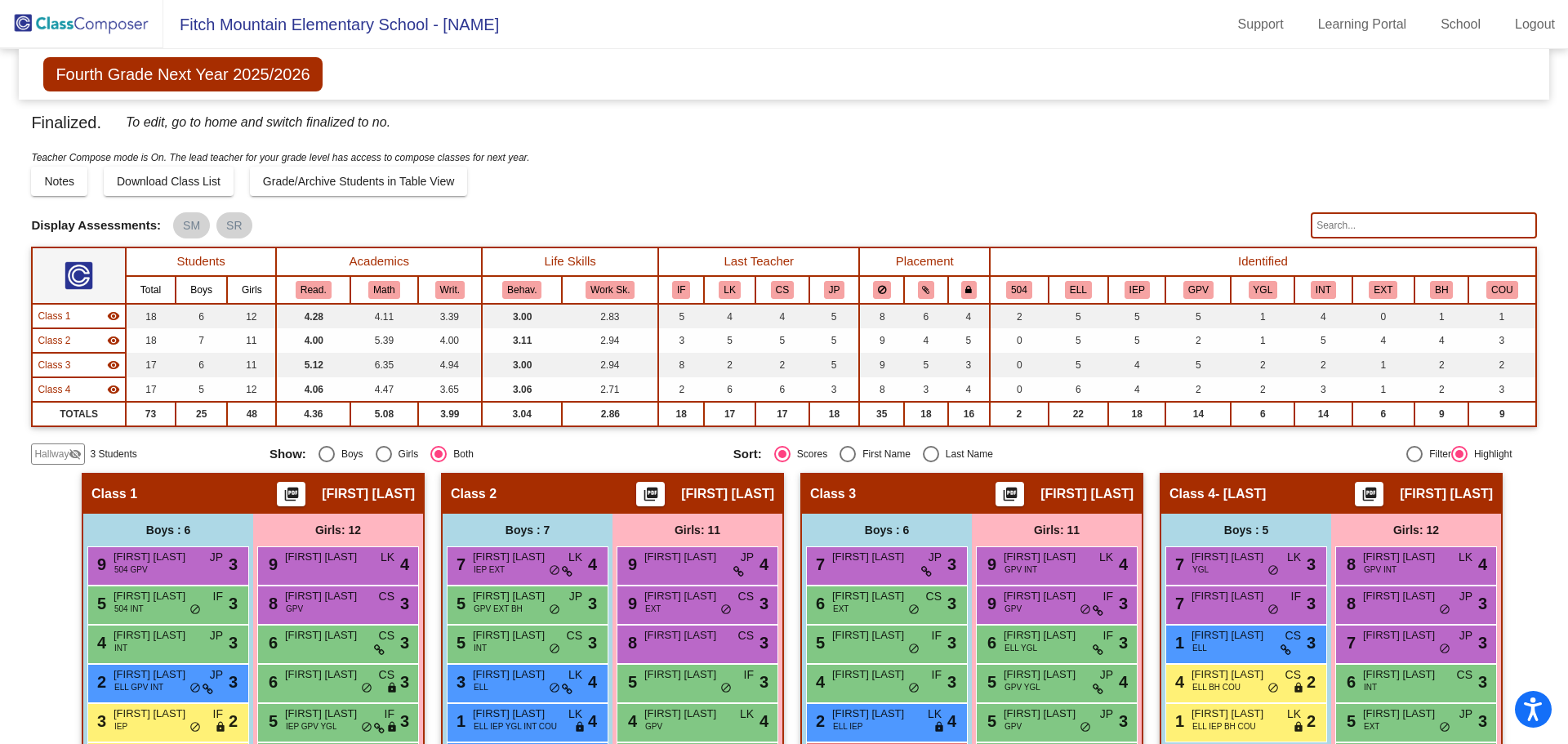 click 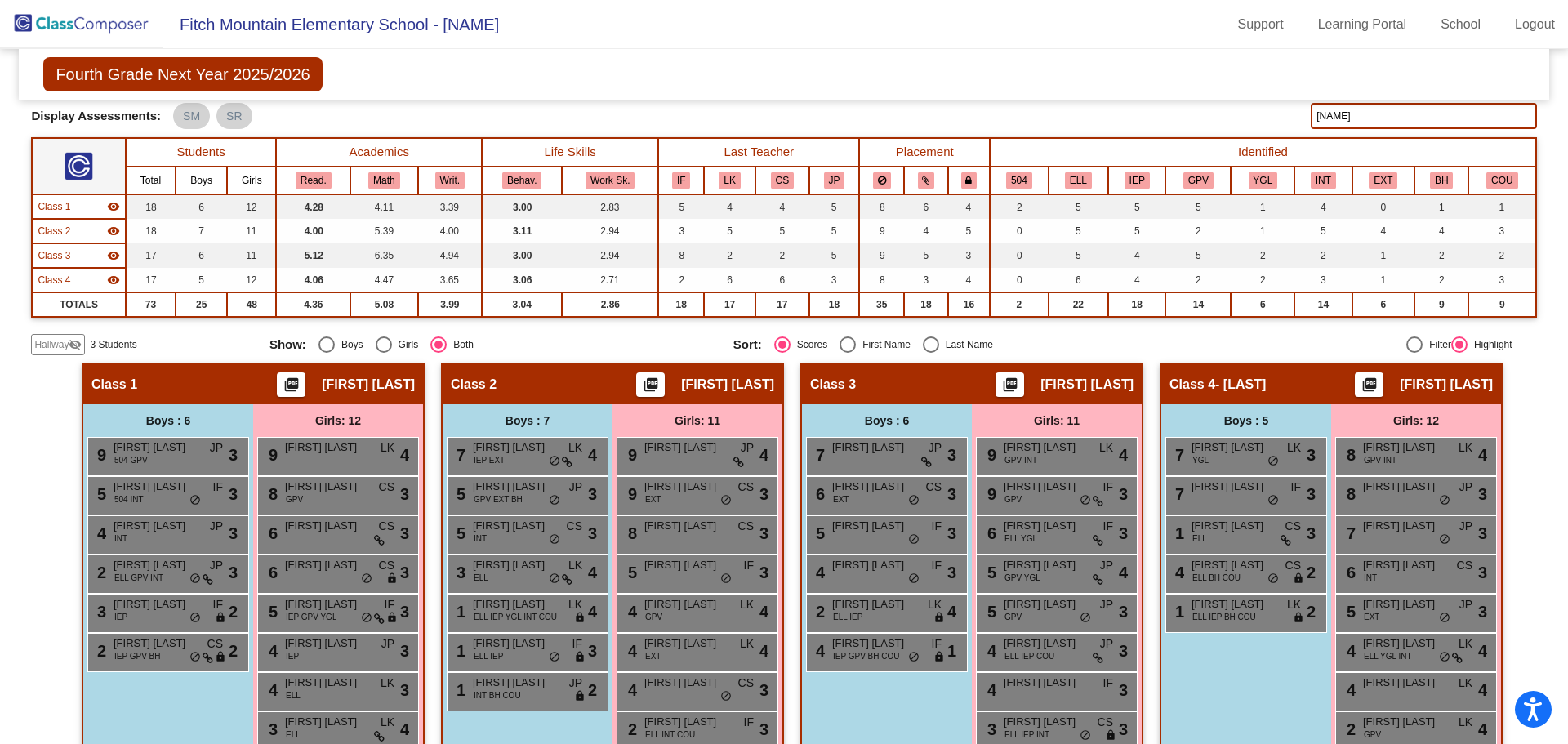 scroll, scrollTop: 105, scrollLeft: 0, axis: vertical 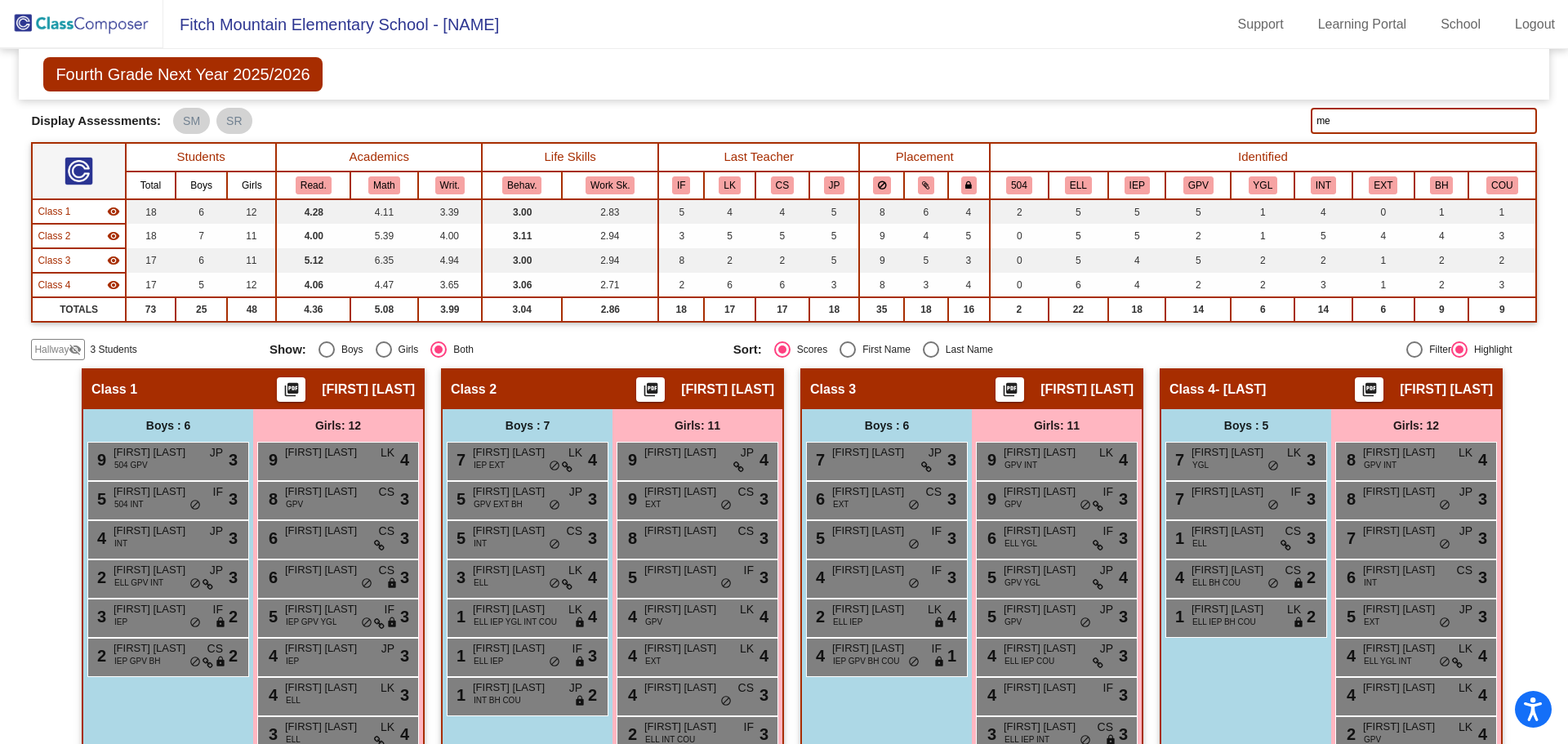 type on "m" 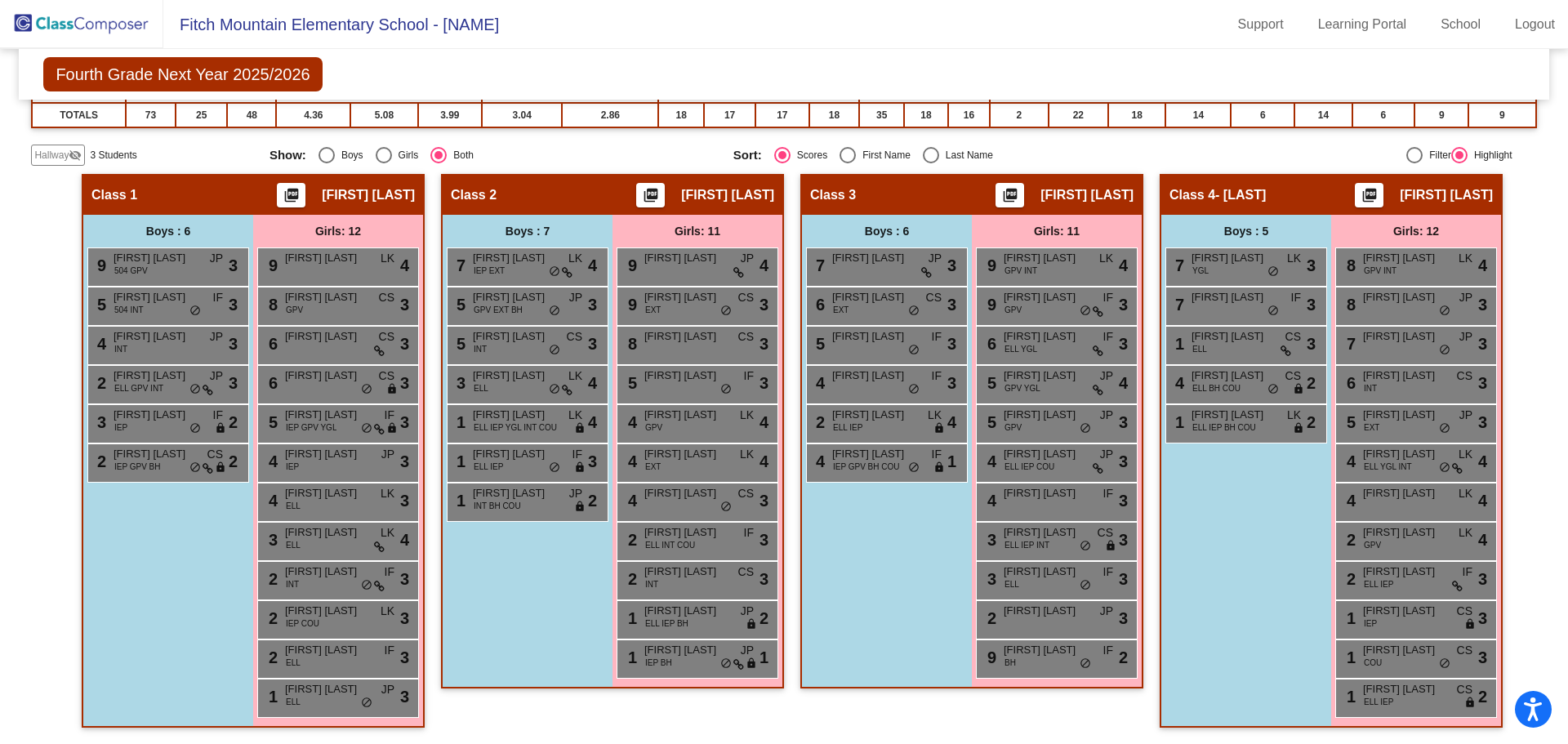 scroll, scrollTop: 0, scrollLeft: 0, axis: both 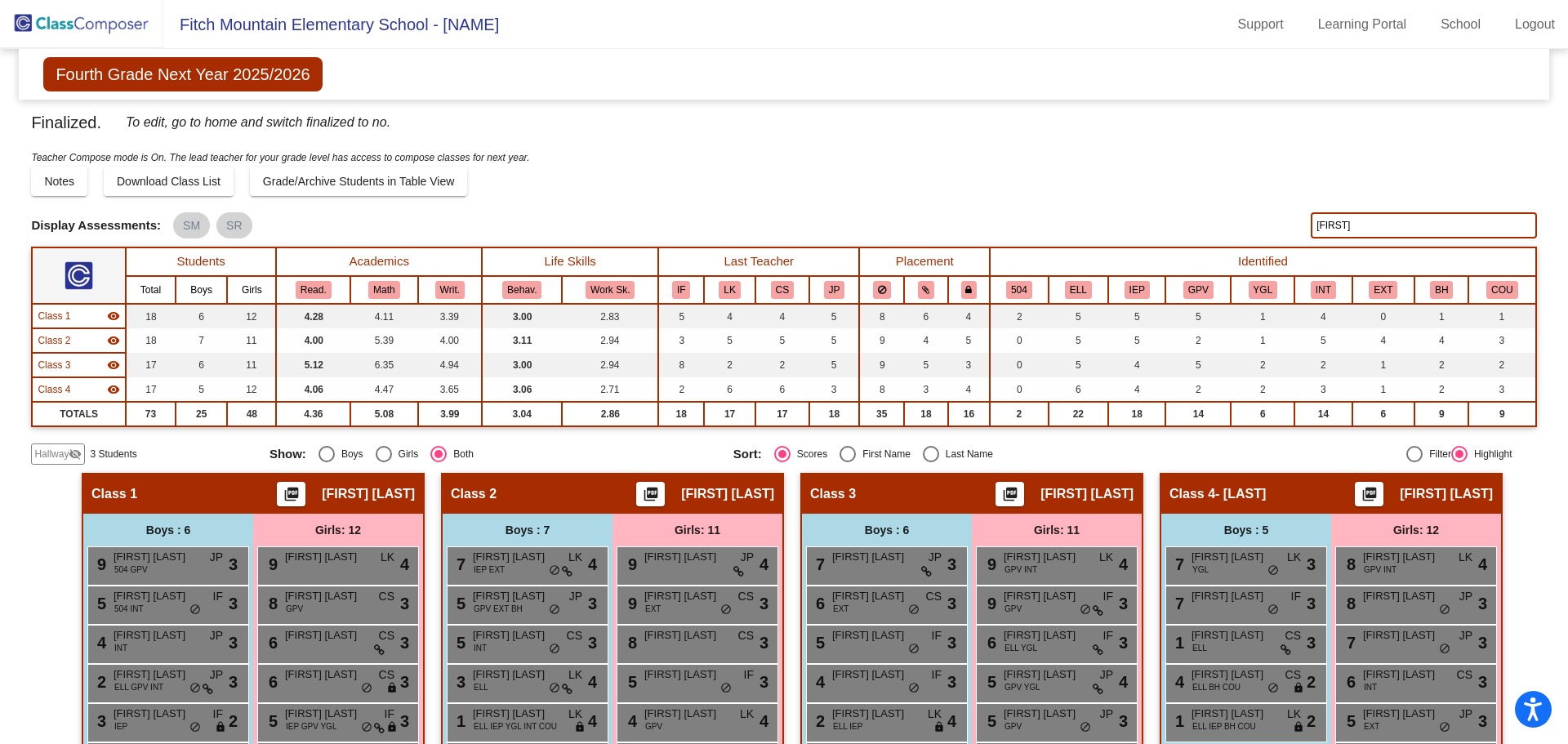click on "daniela" 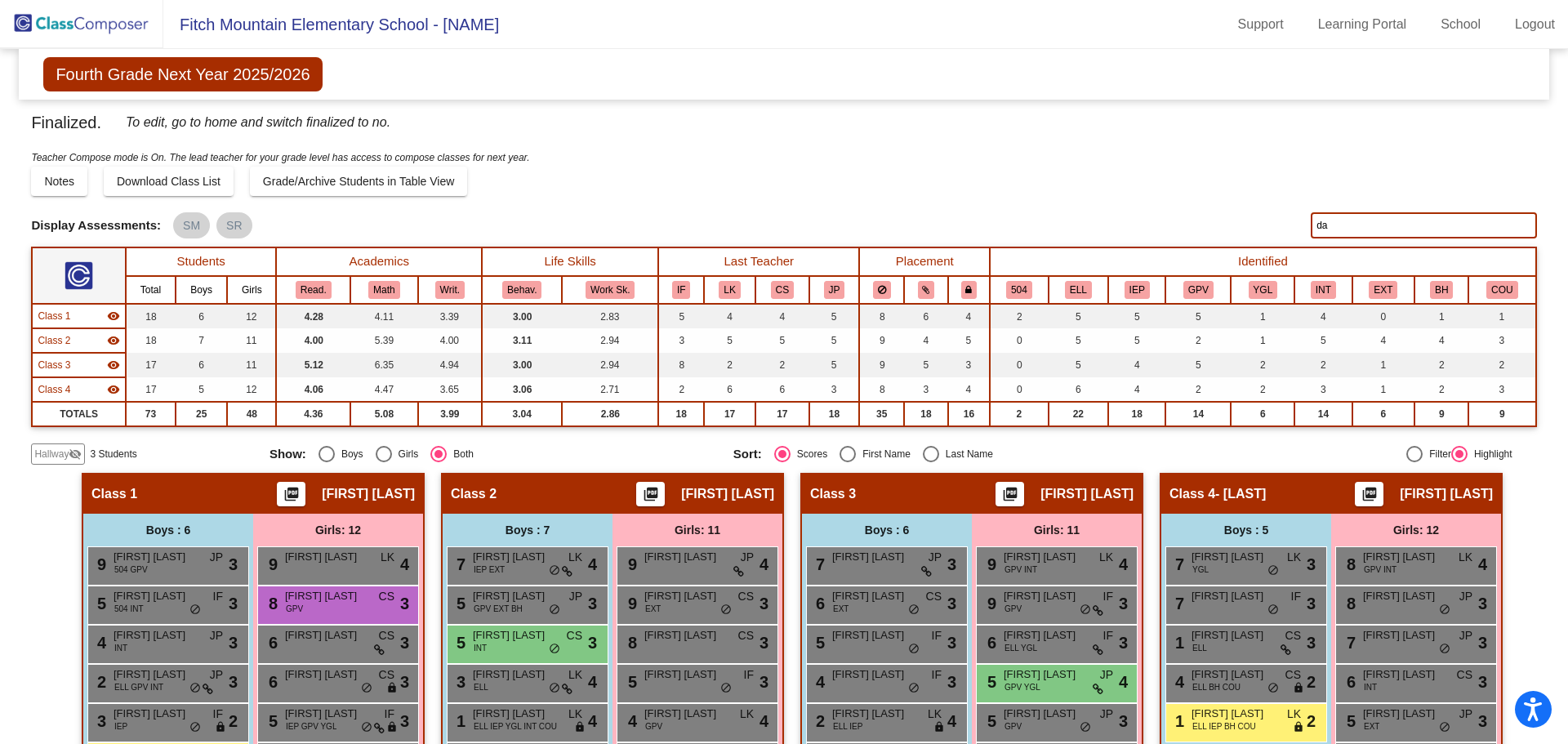 type on "d" 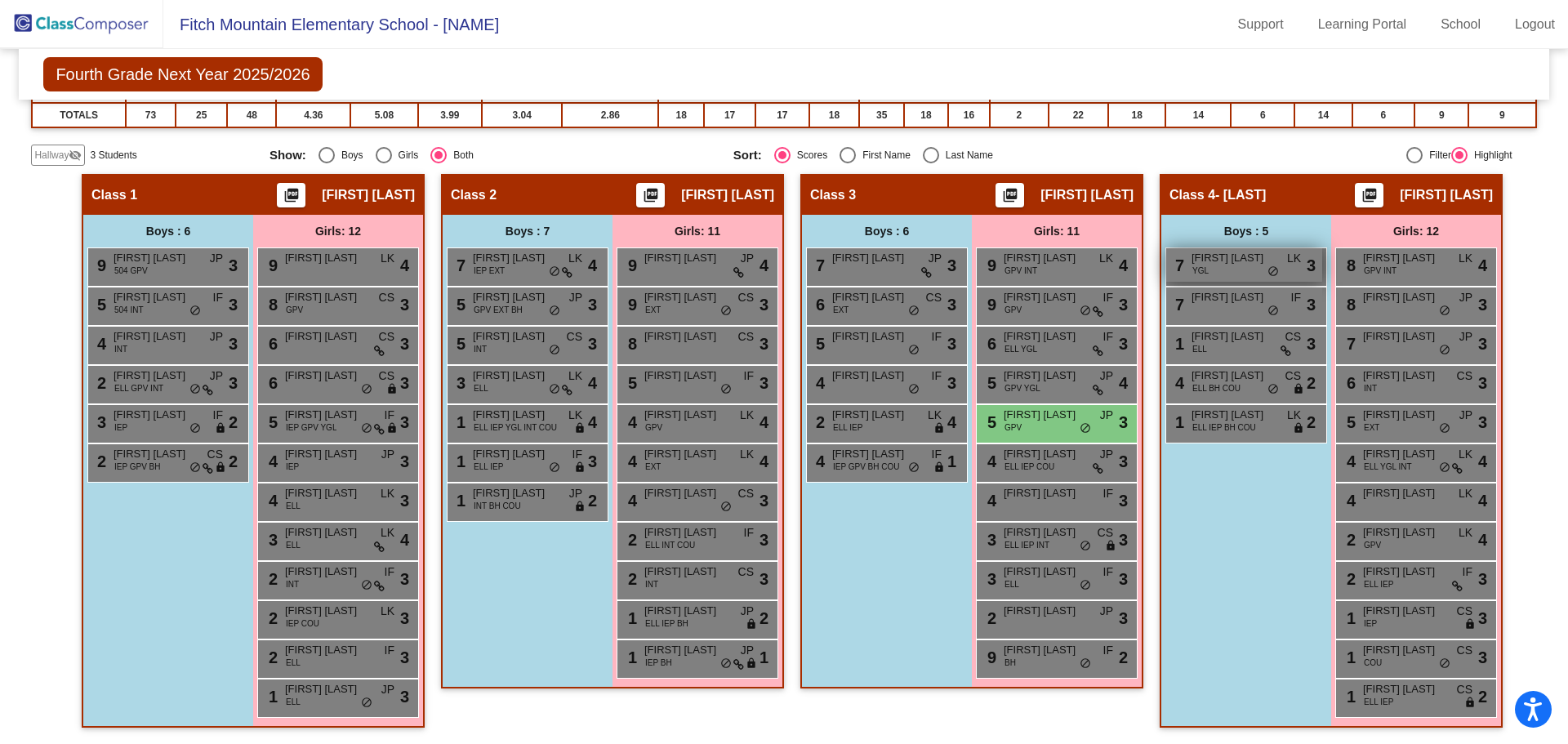 scroll, scrollTop: 0, scrollLeft: 0, axis: both 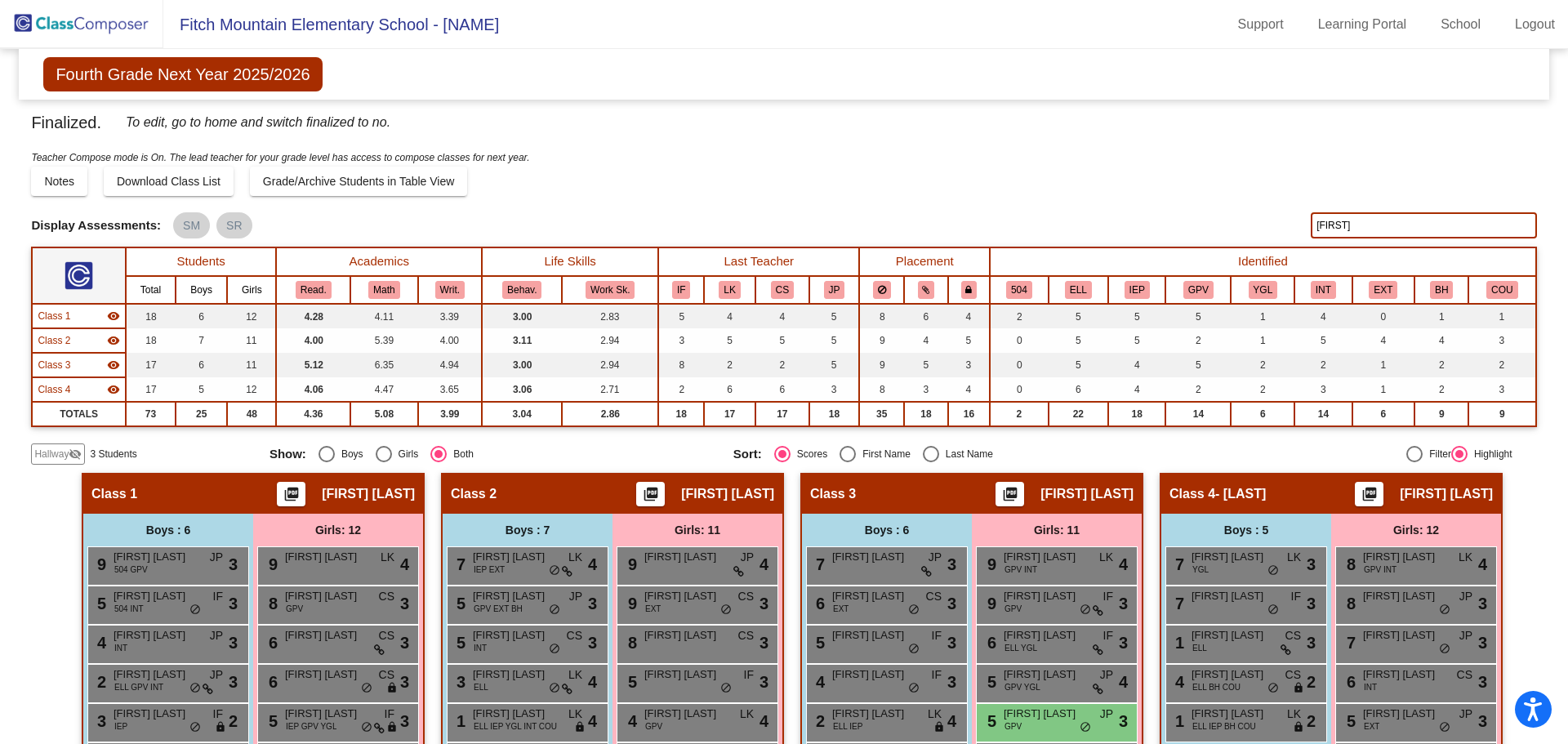 click on "leah" 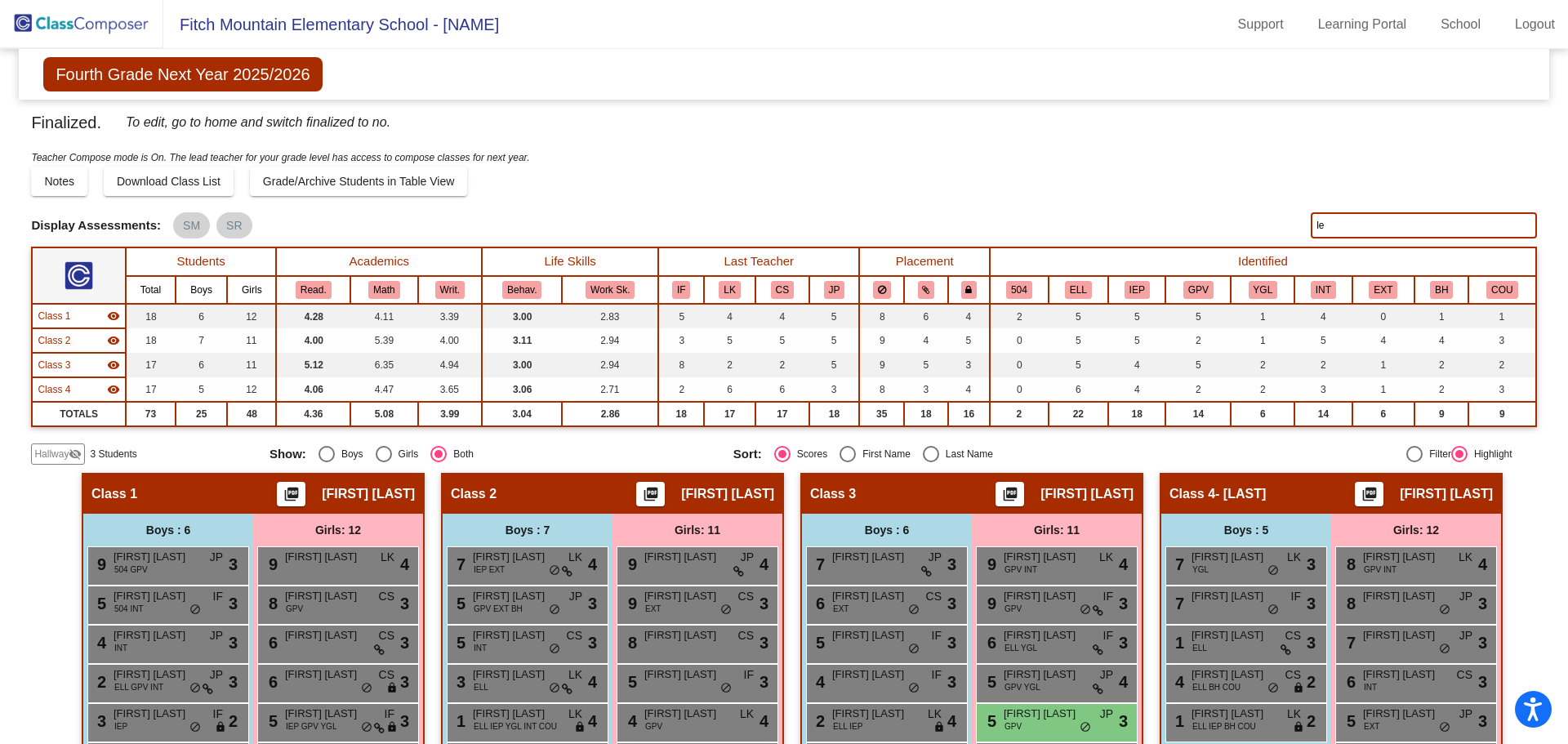 type on "l" 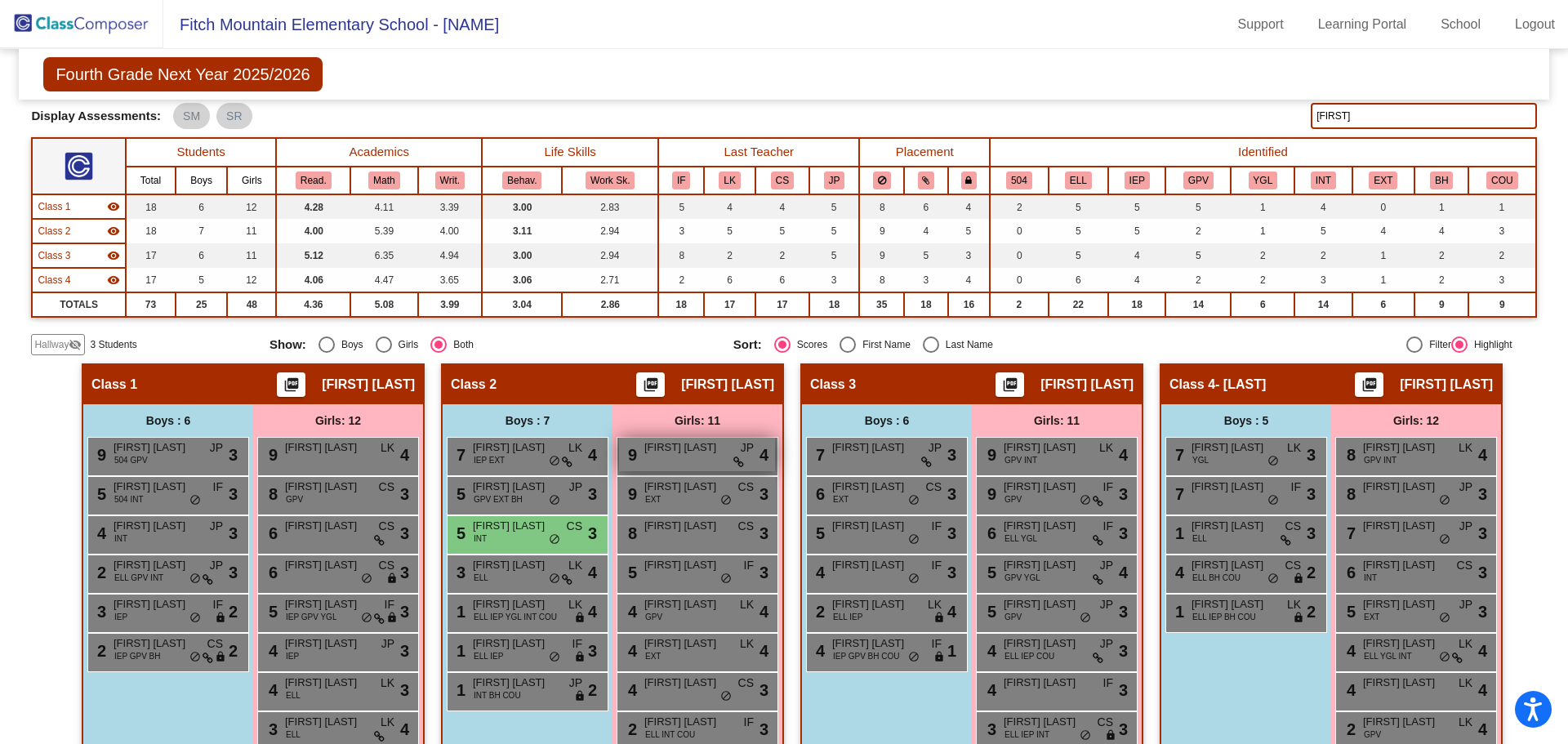 scroll, scrollTop: 0, scrollLeft: 0, axis: both 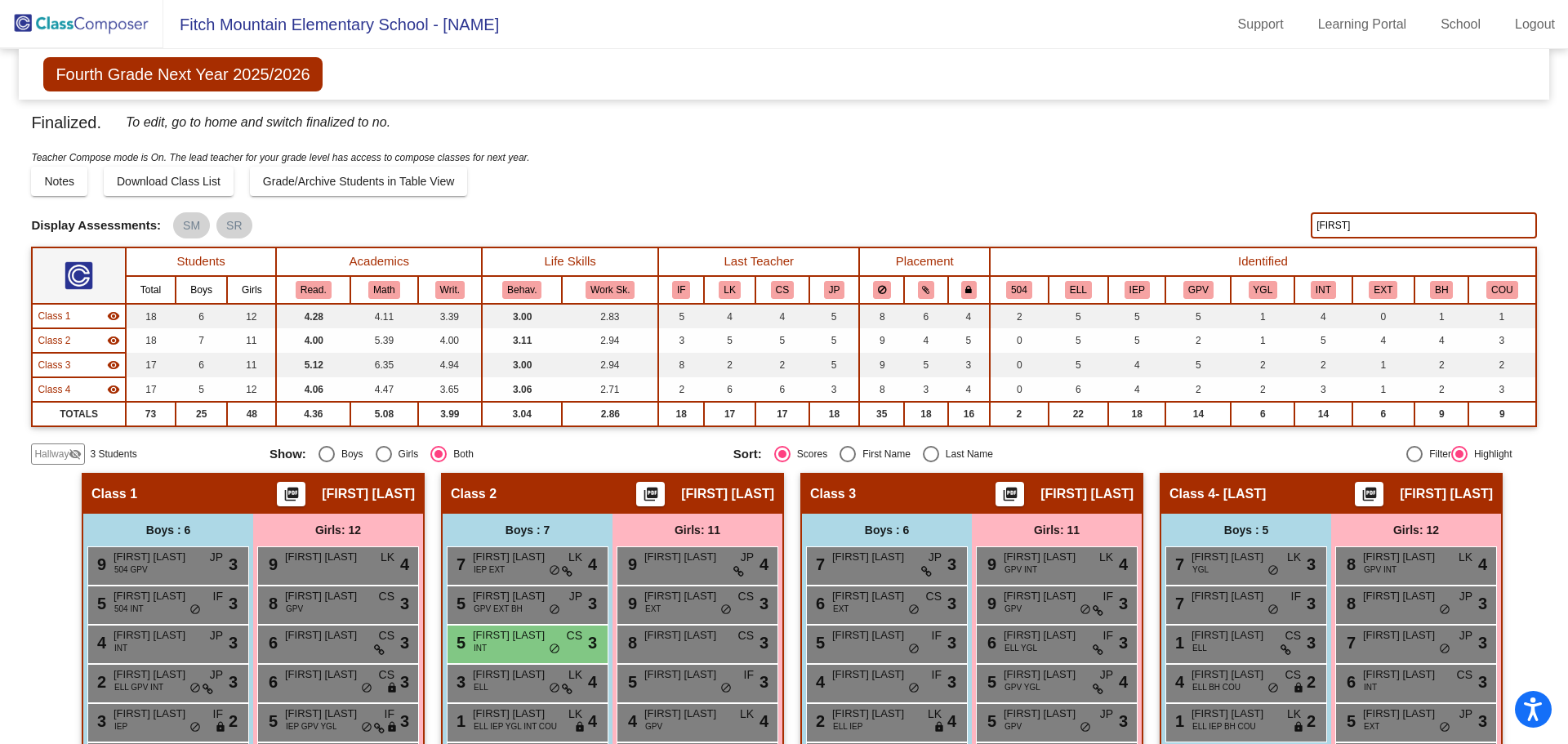 type on "uber" 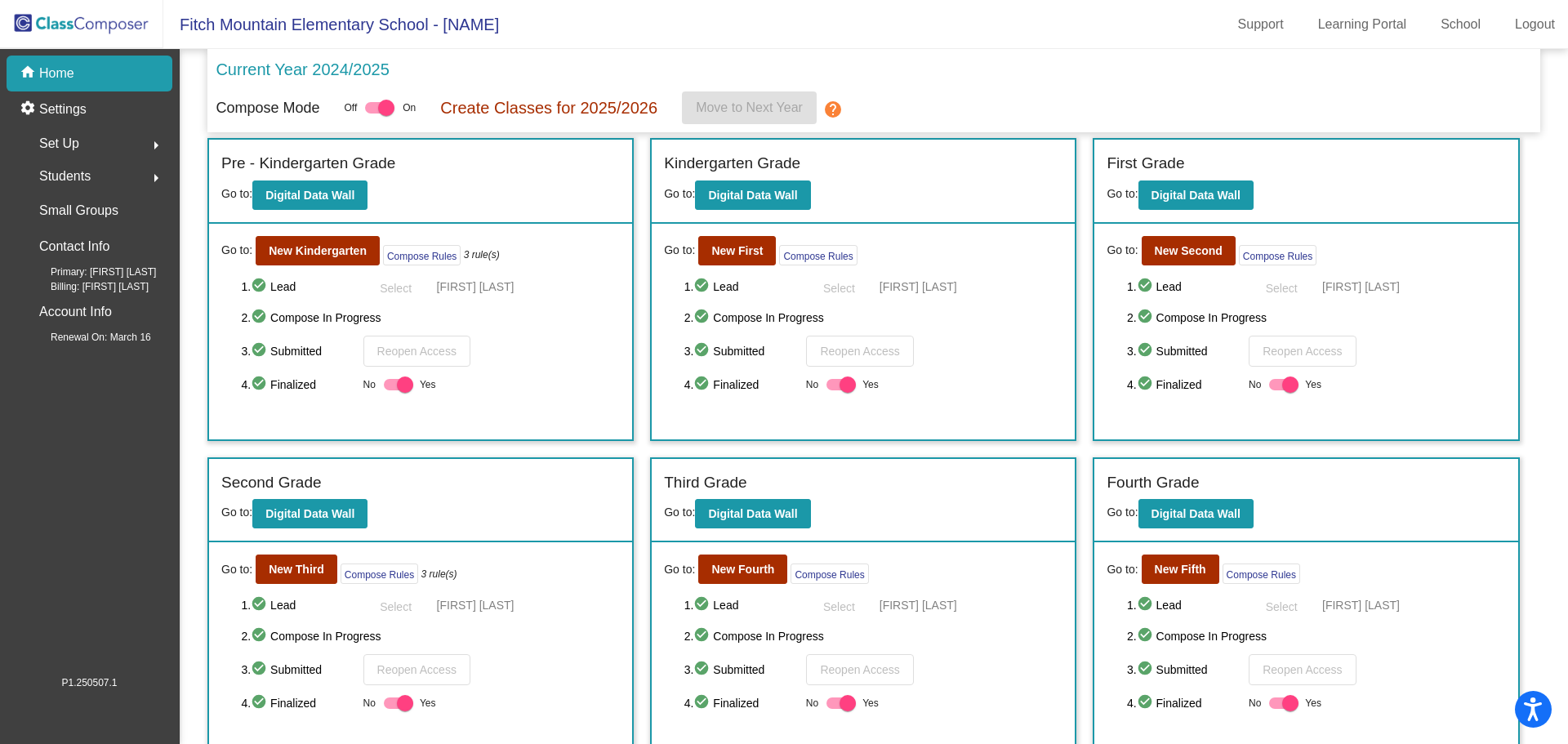 scroll, scrollTop: 0, scrollLeft: 0, axis: both 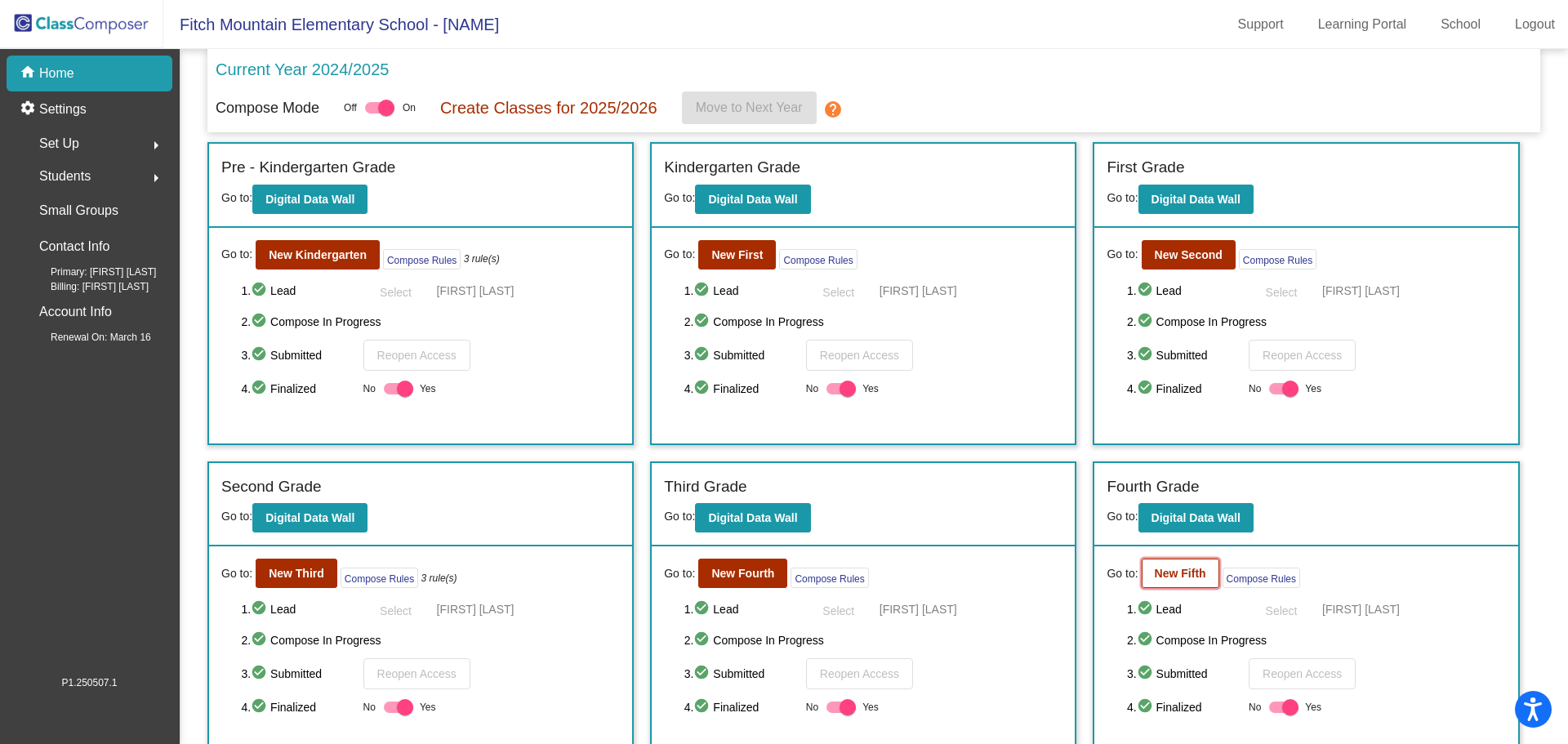 click on "New Fifth" 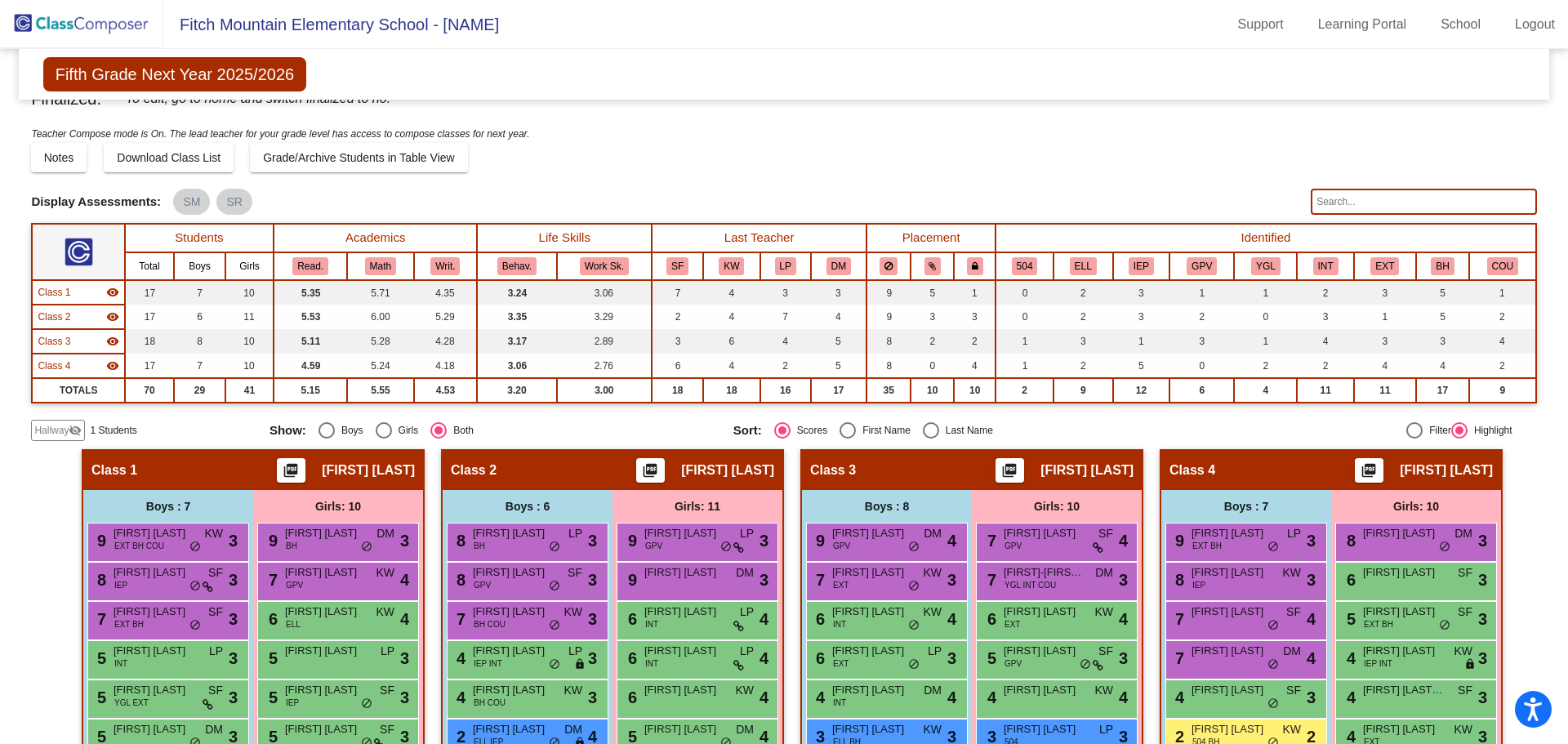 scroll, scrollTop: 25, scrollLeft: 0, axis: vertical 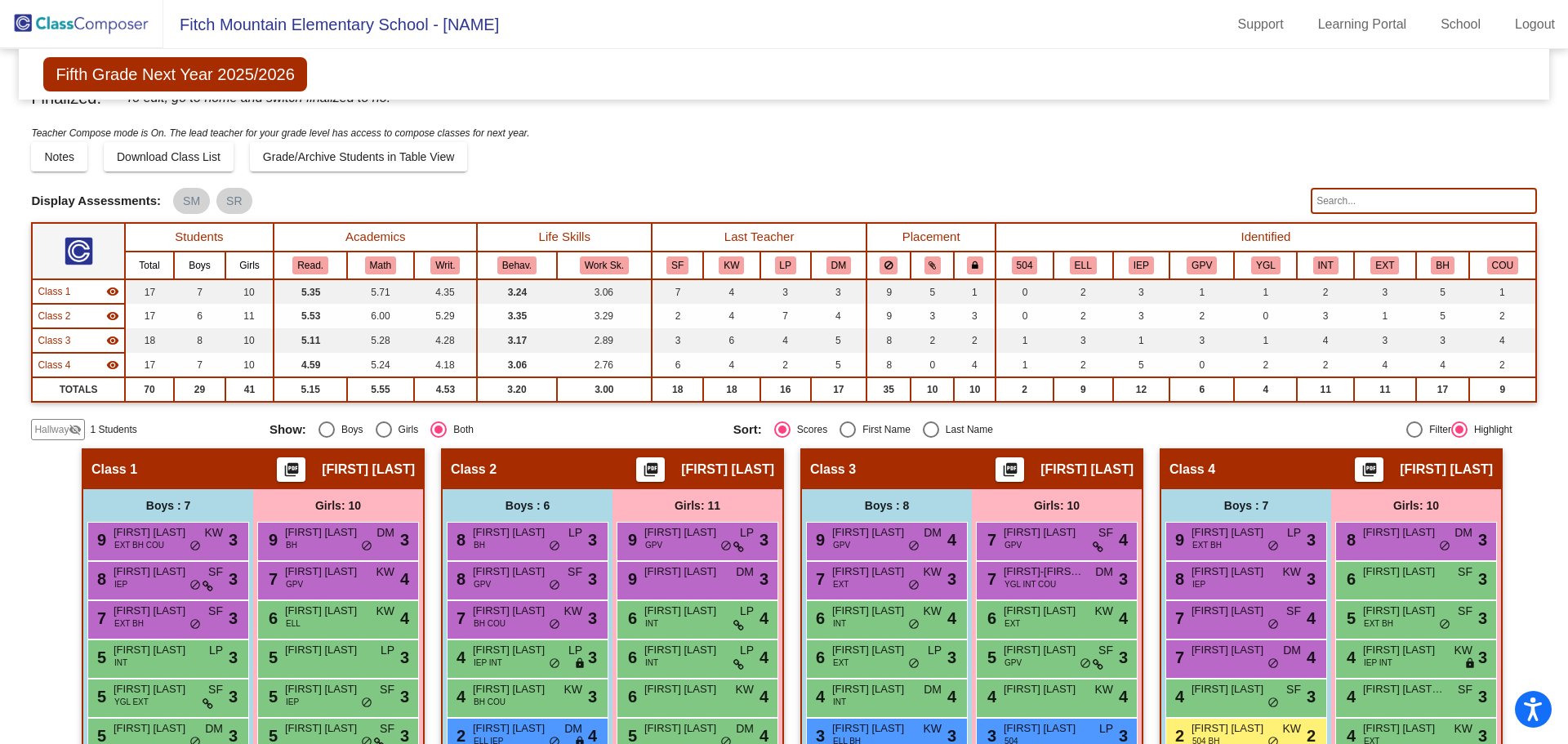 click 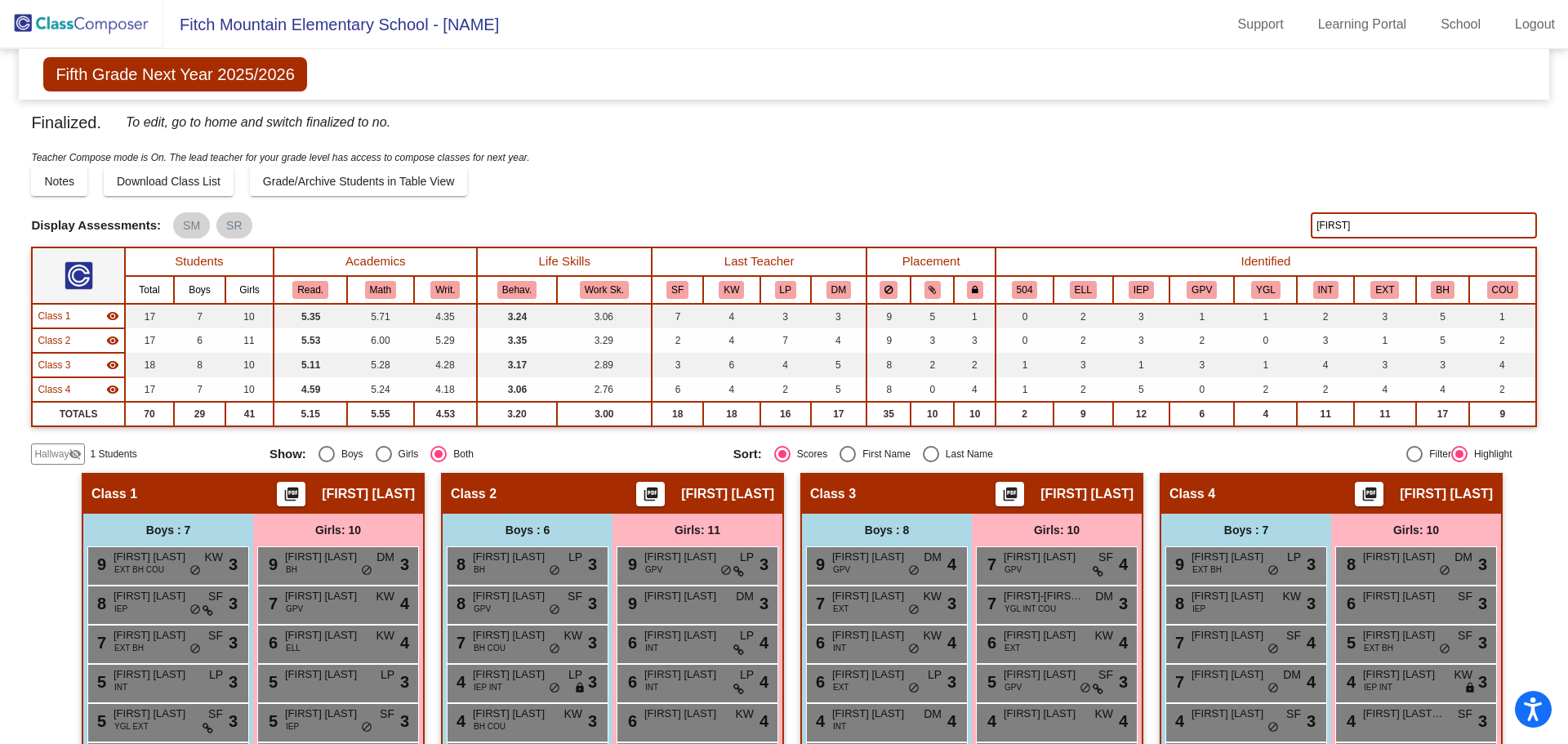 scroll, scrollTop: 1, scrollLeft: 0, axis: vertical 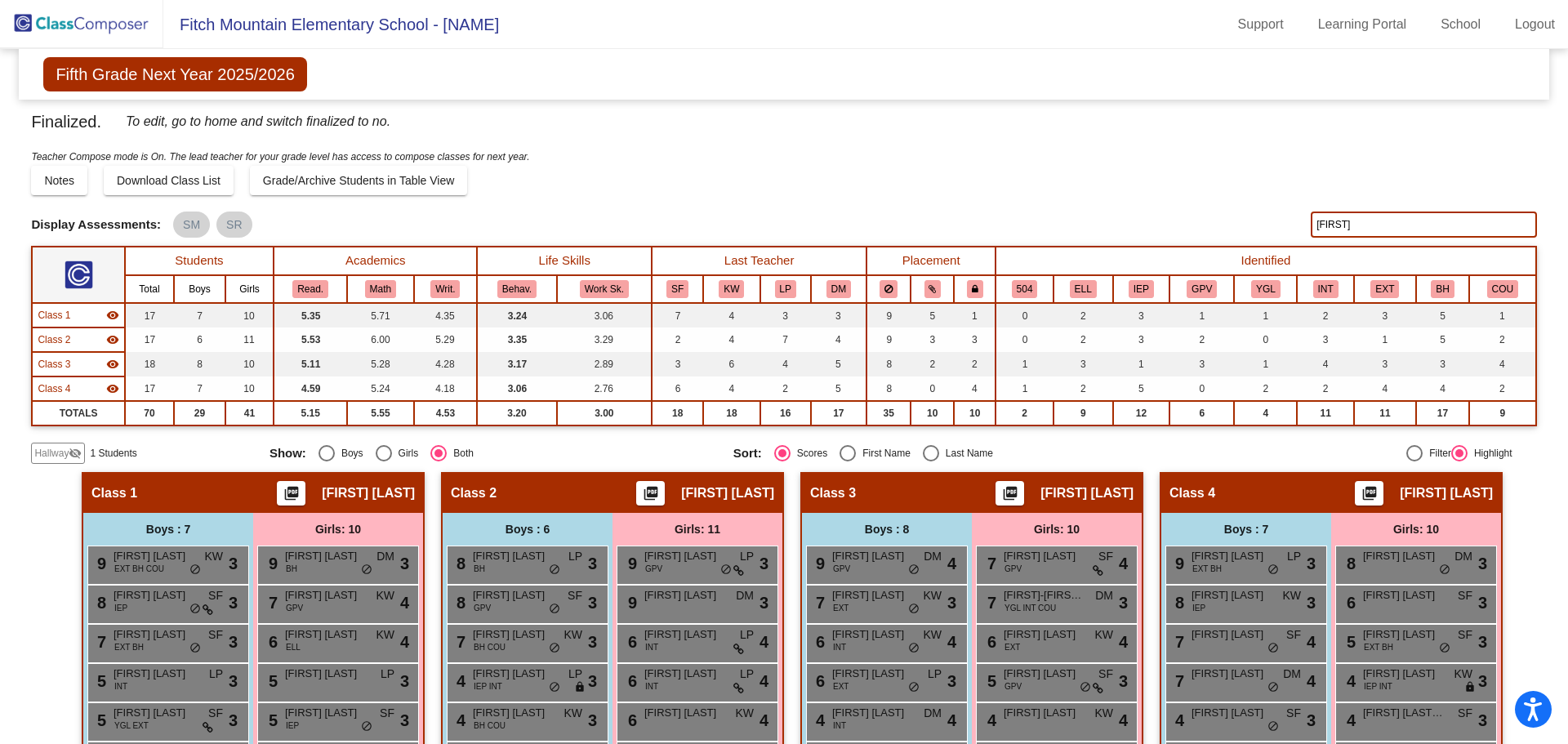 click on "dylan" 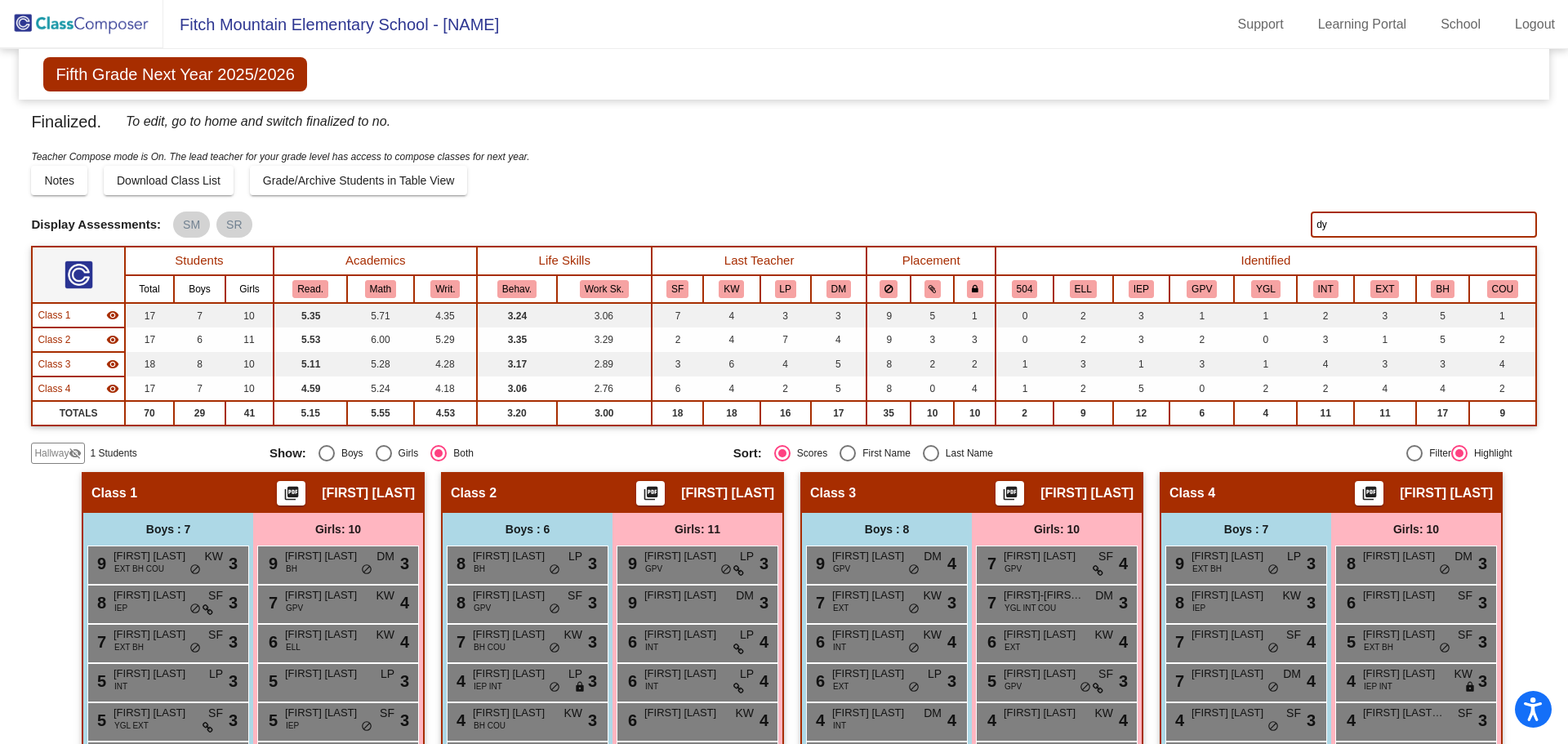 type on "d" 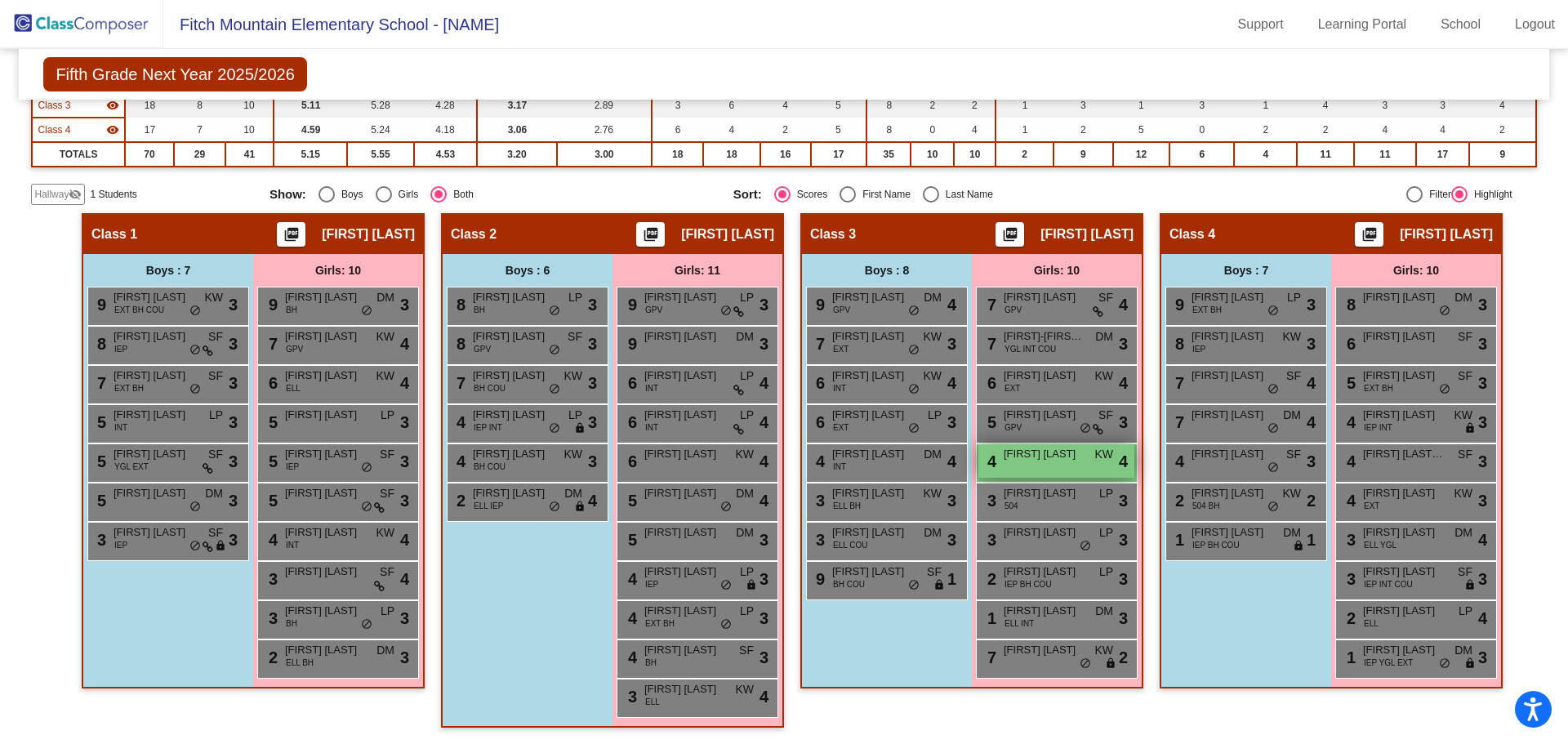 scroll, scrollTop: 0, scrollLeft: 0, axis: both 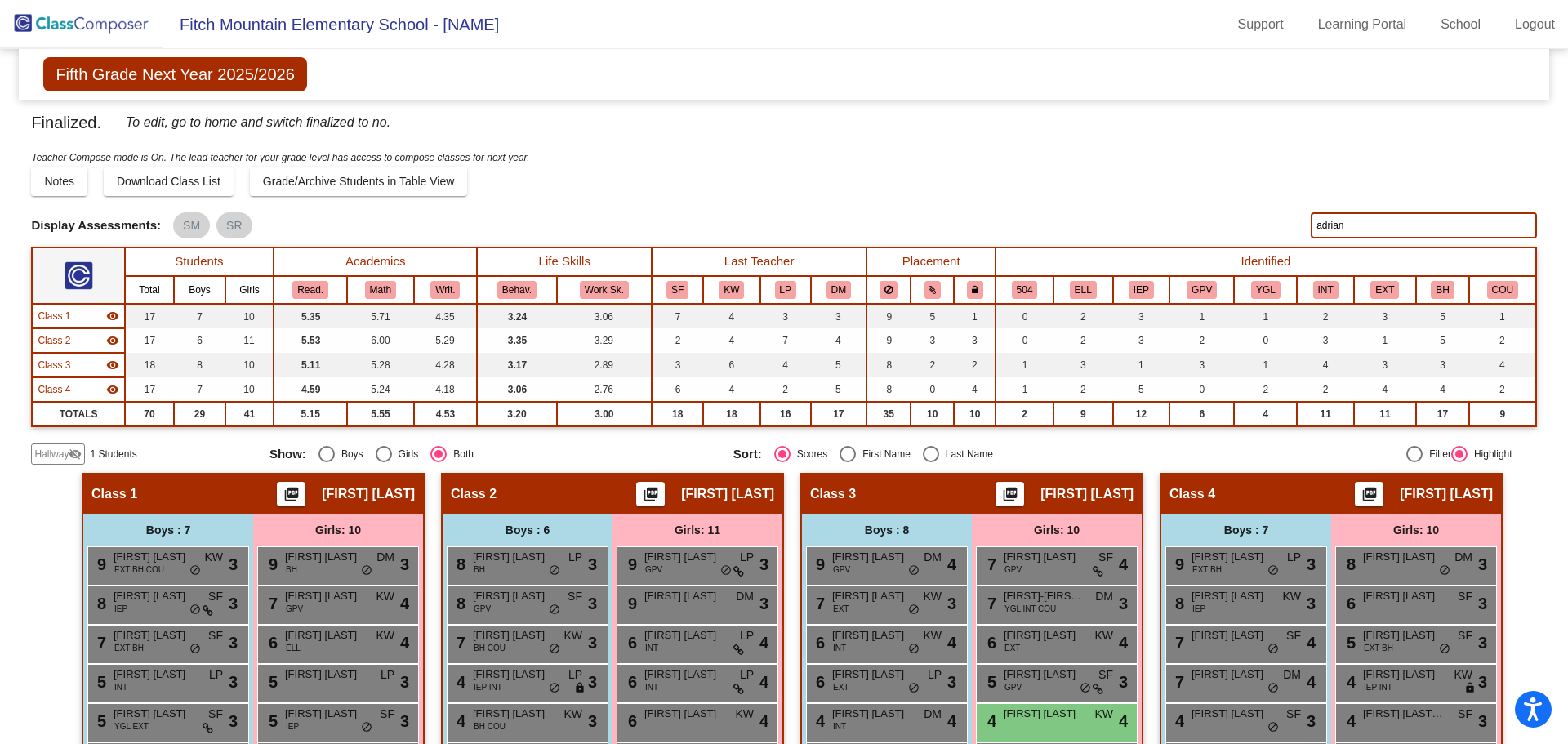 click on "adrian" 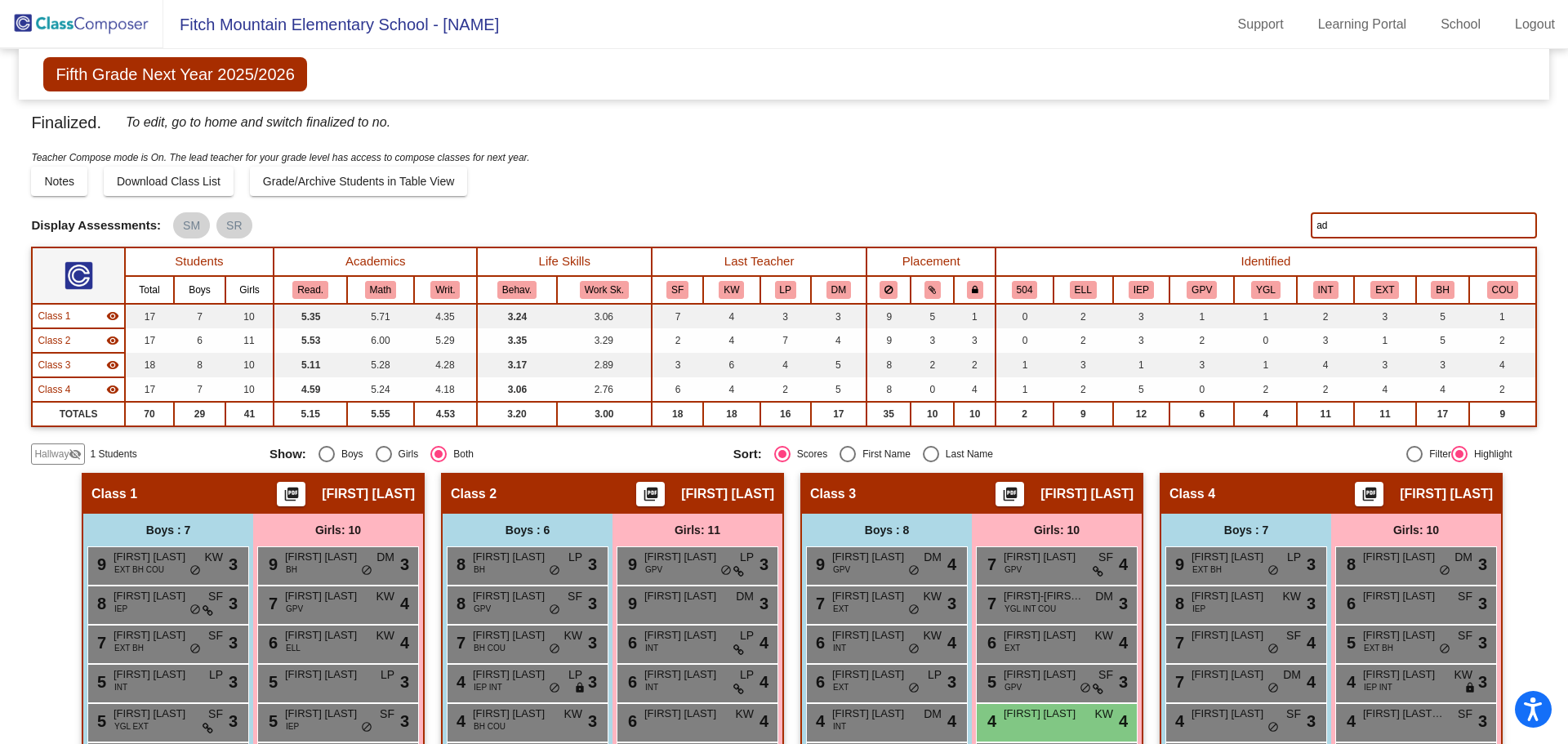 type on "a" 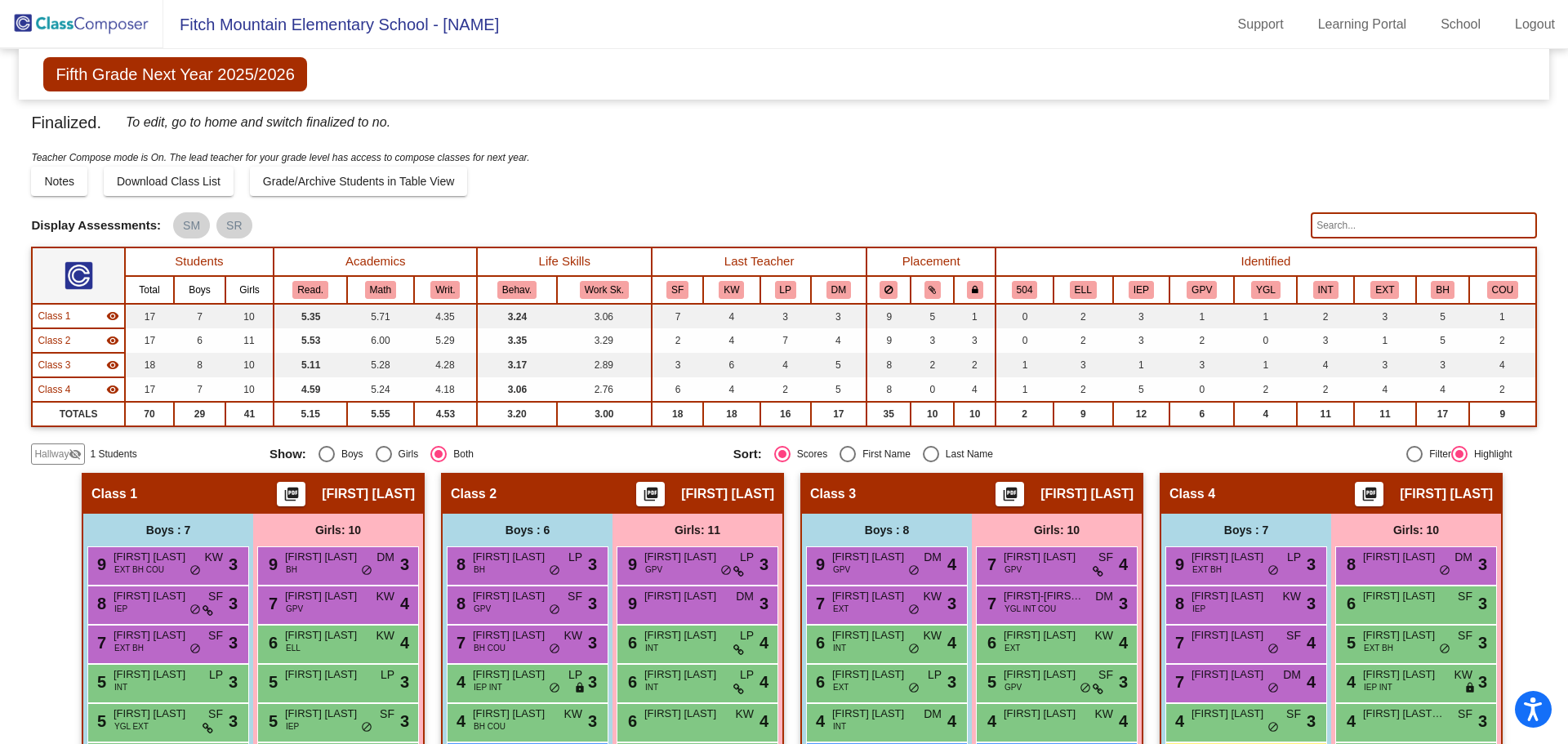 type 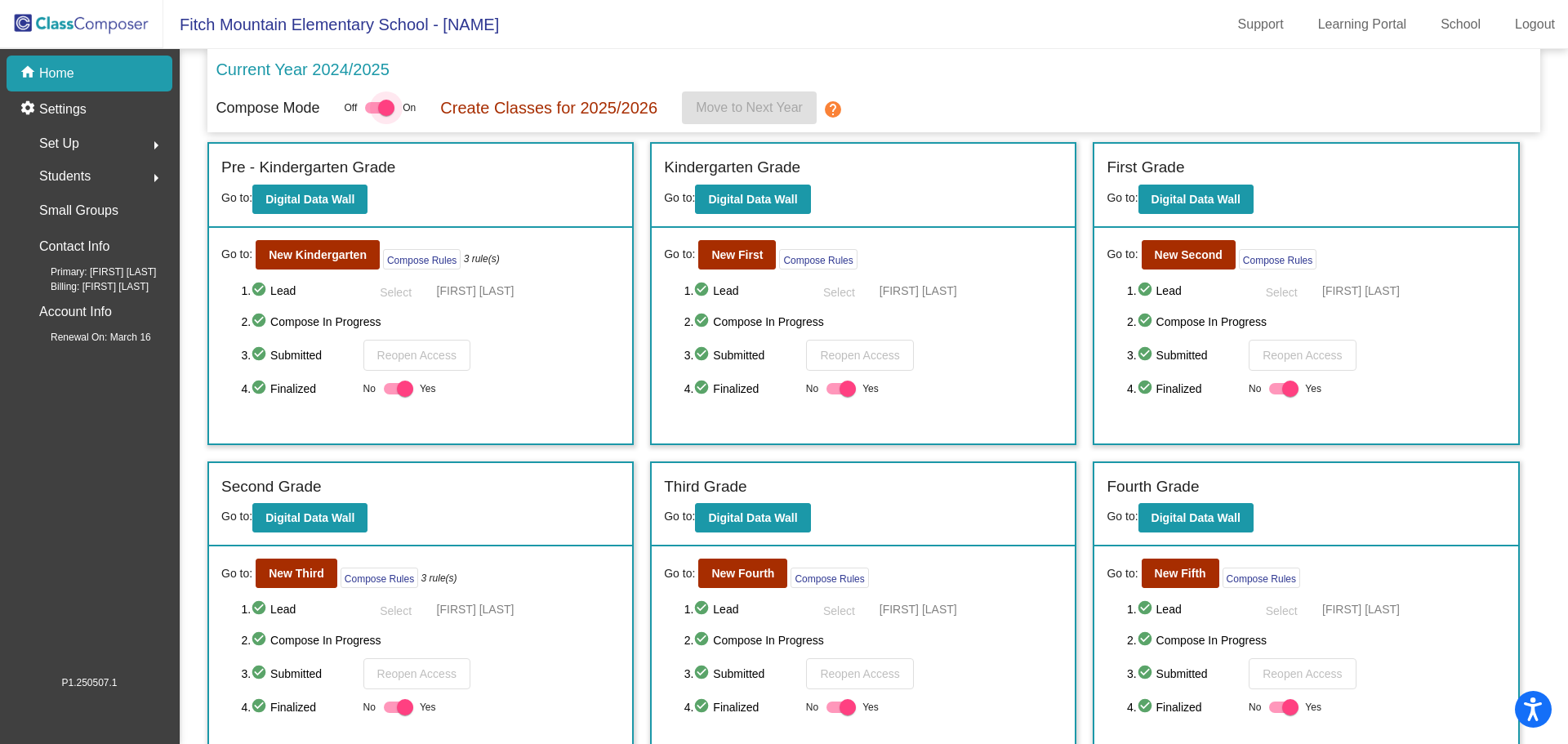 click at bounding box center (380, 108) 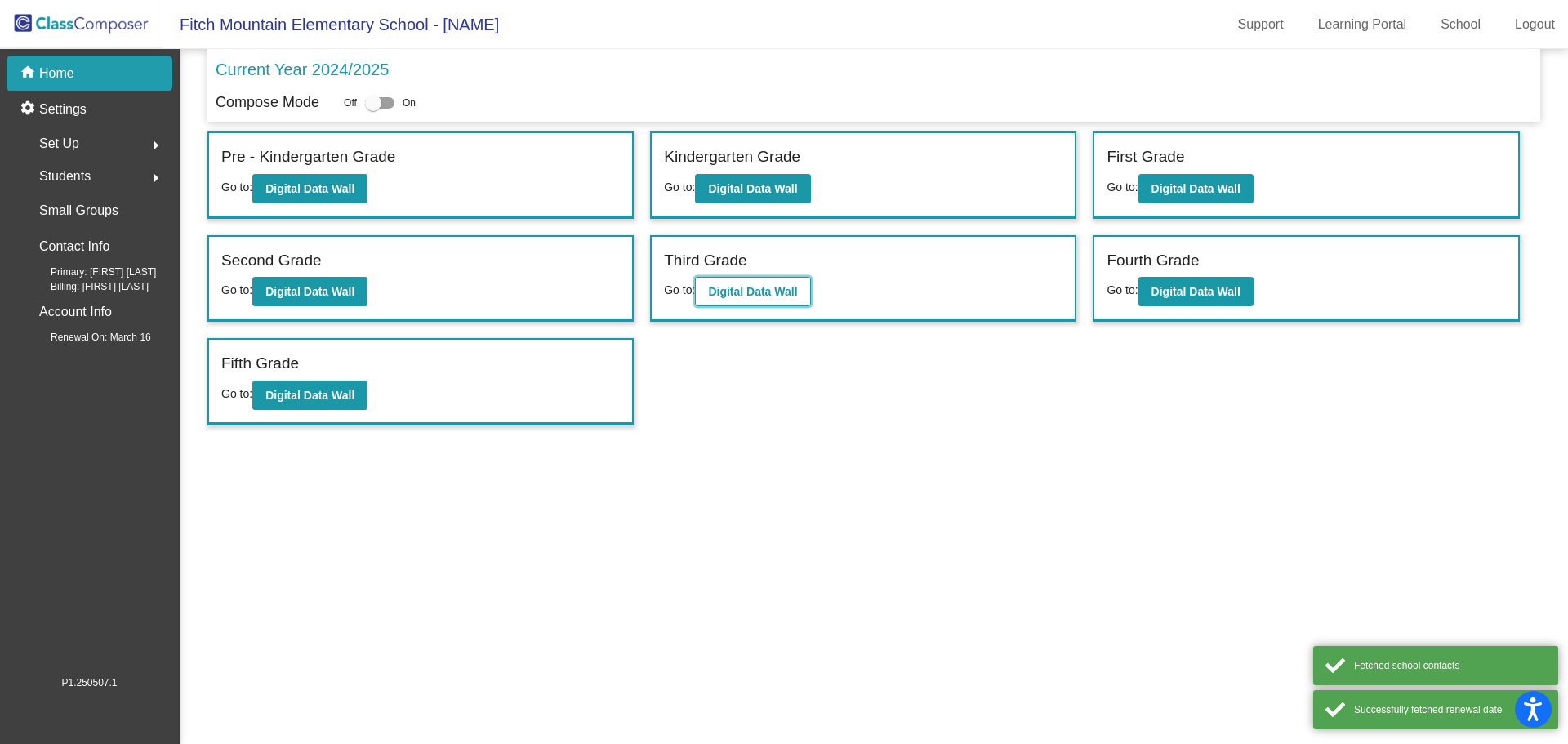 click on "Digital Data Wall" 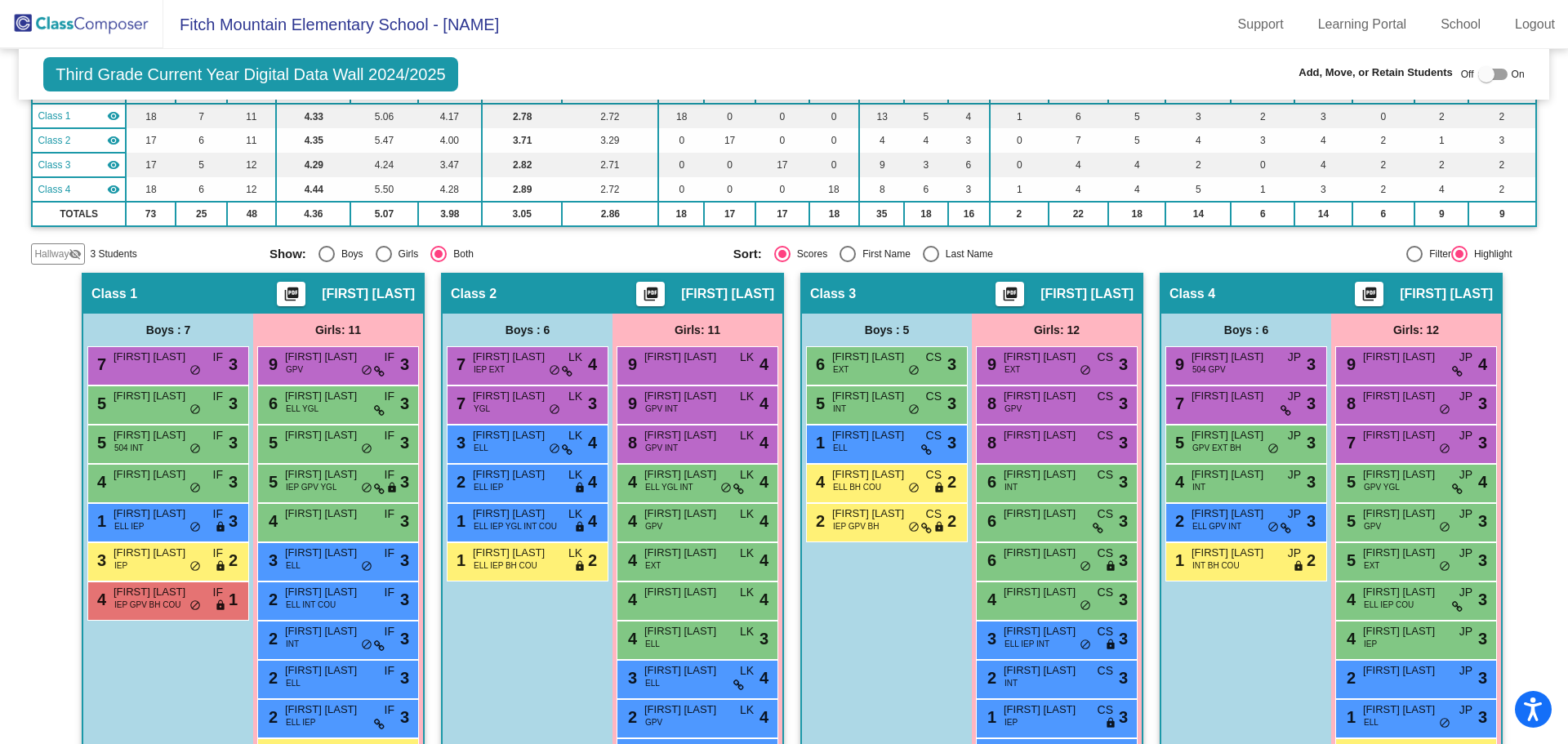 scroll, scrollTop: 0, scrollLeft: 0, axis: both 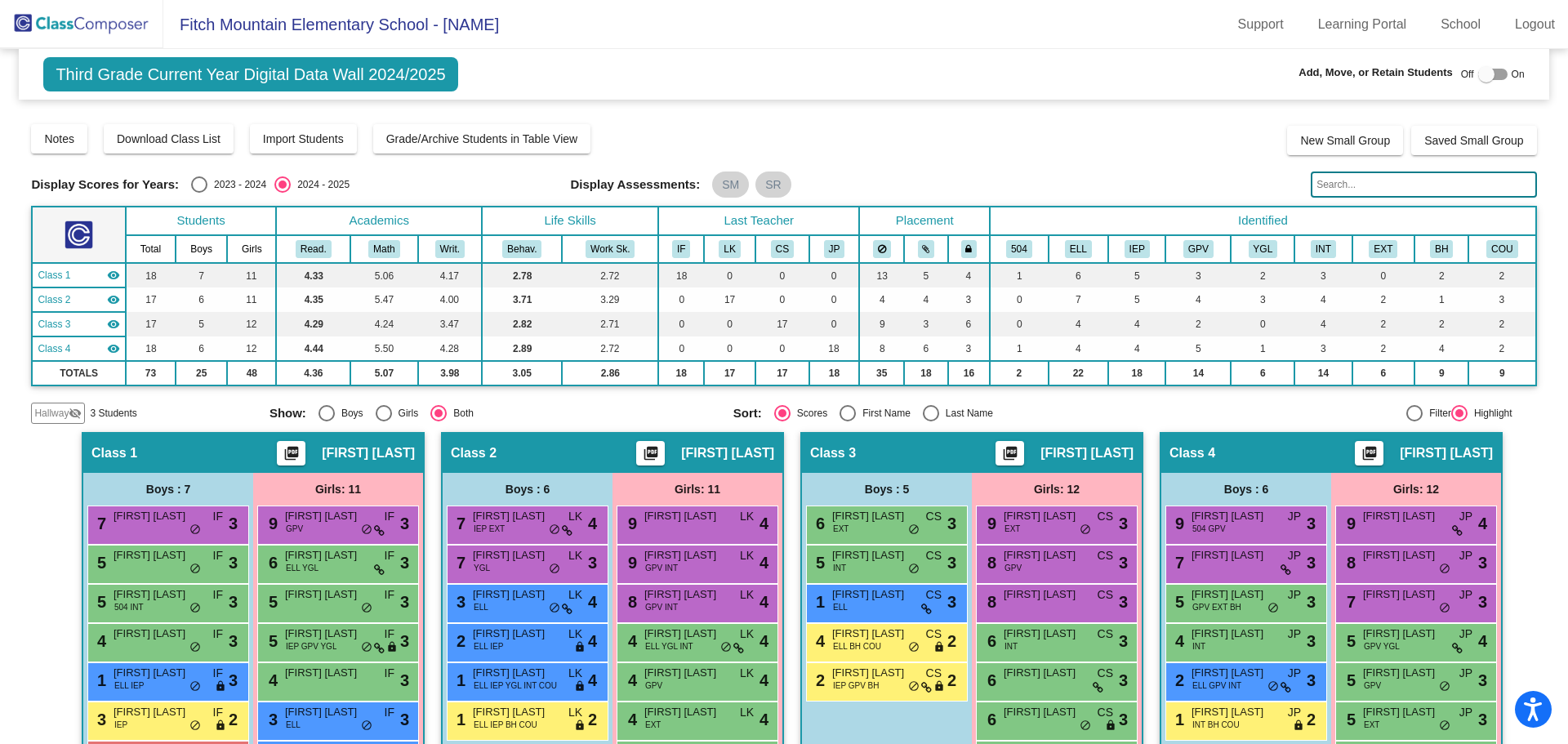 click 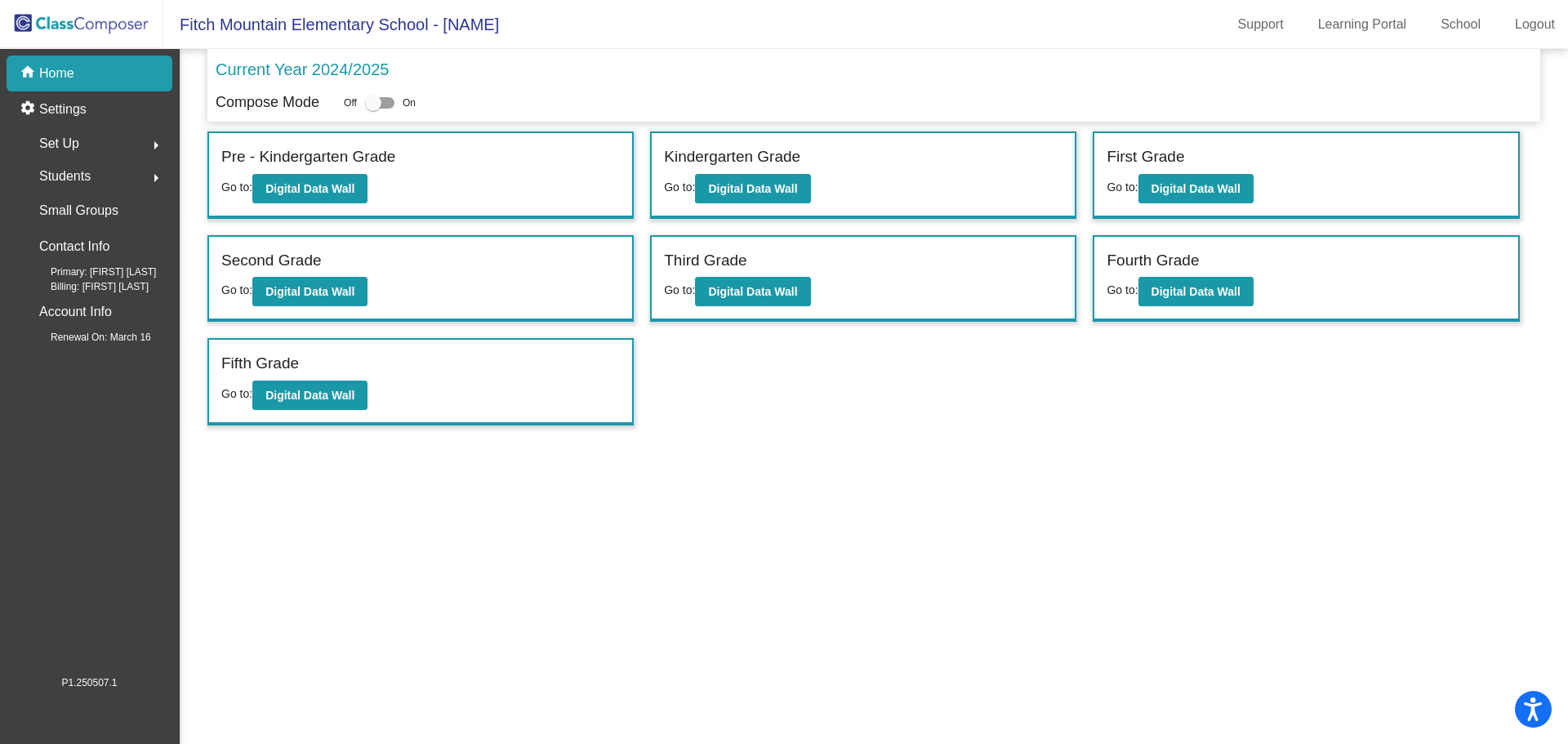 click at bounding box center (380, 103) 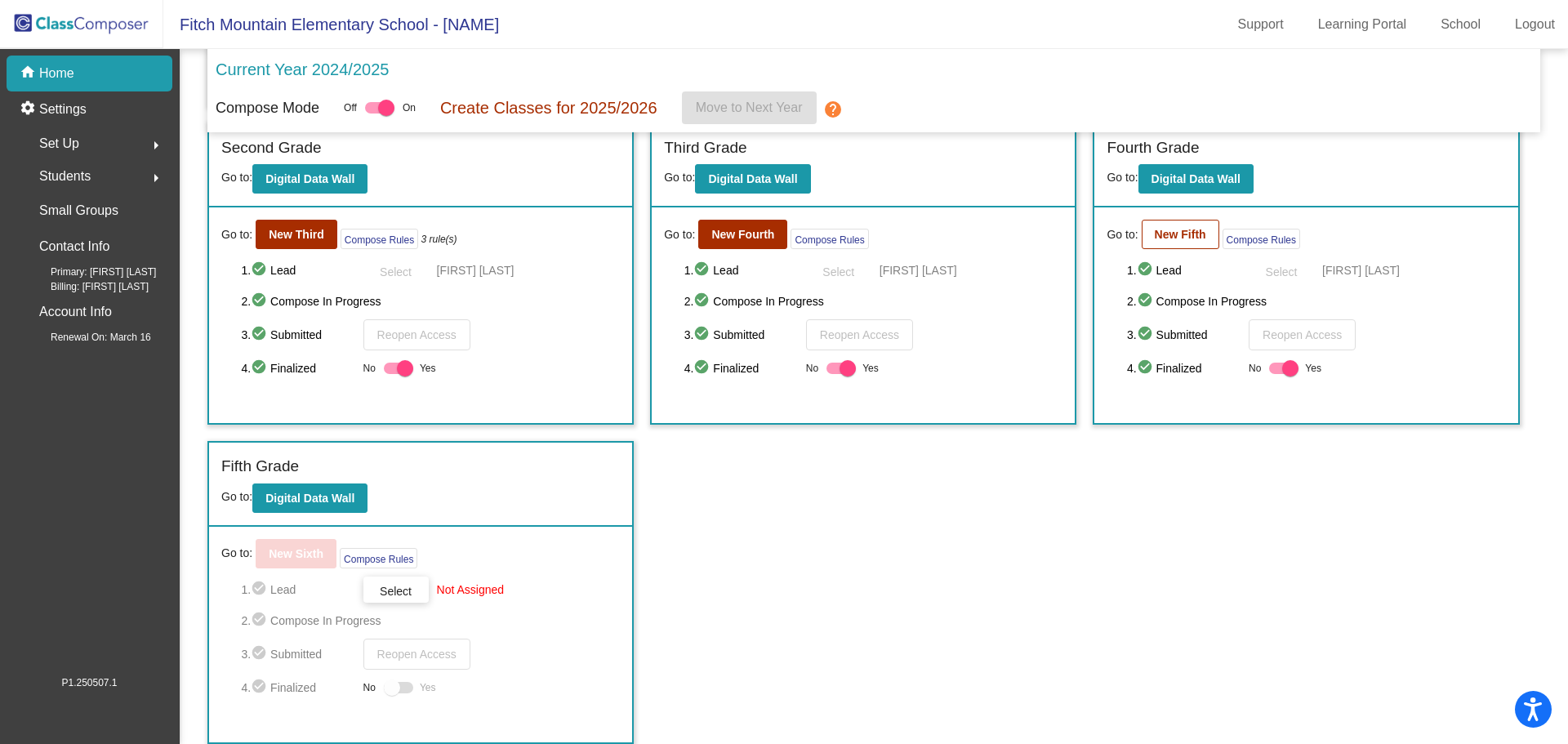 scroll, scrollTop: 0, scrollLeft: 0, axis: both 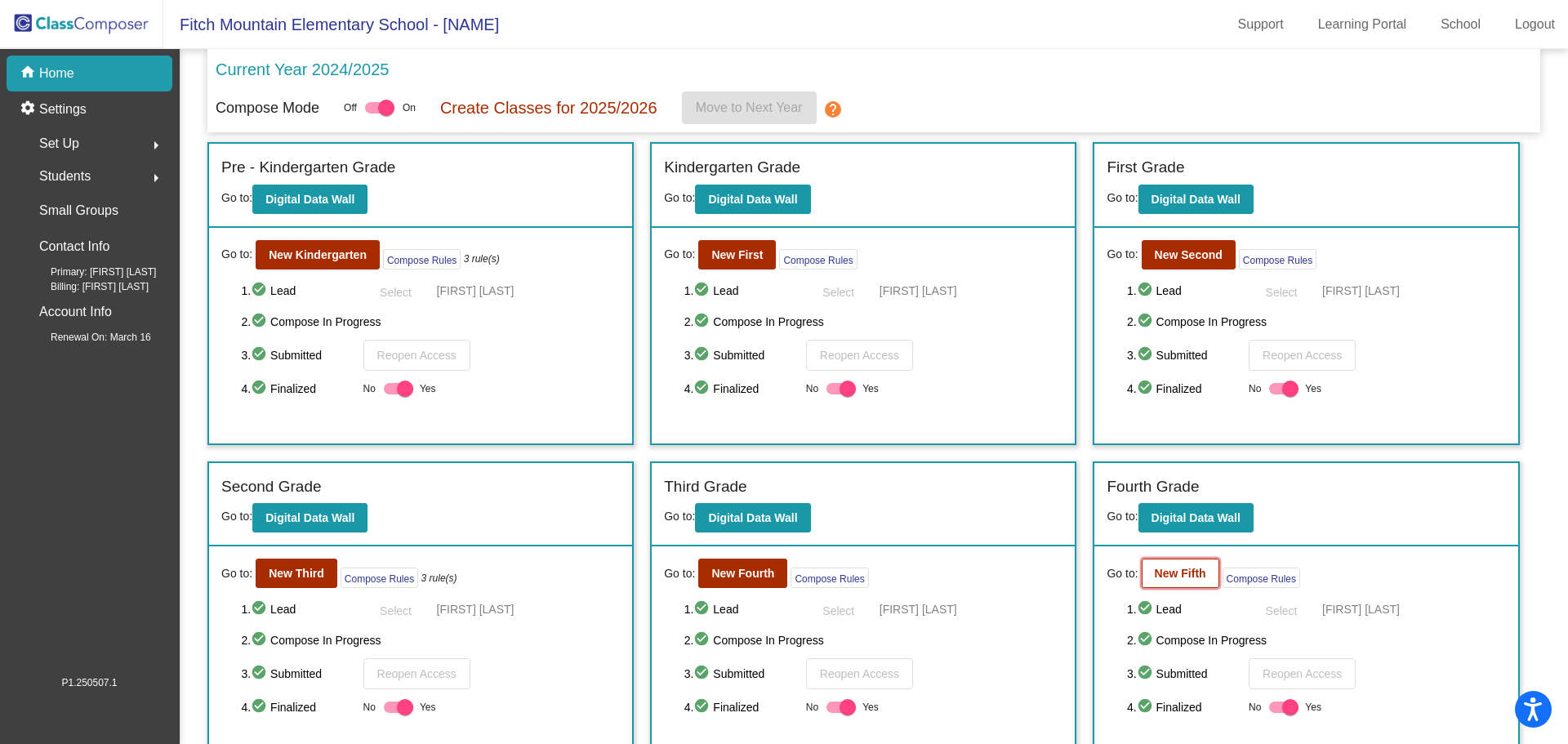 click on "New Fifth" 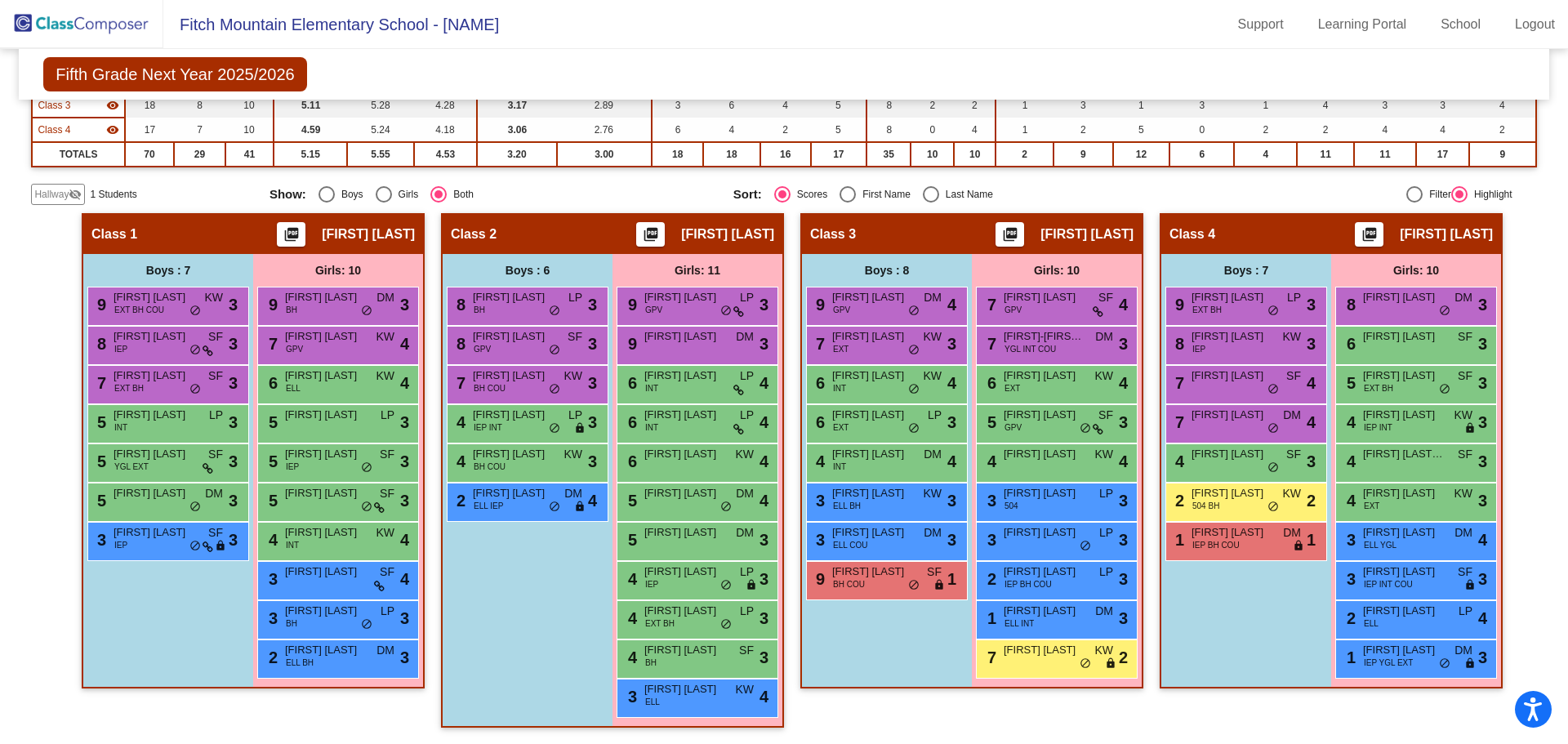 scroll, scrollTop: 0, scrollLeft: 0, axis: both 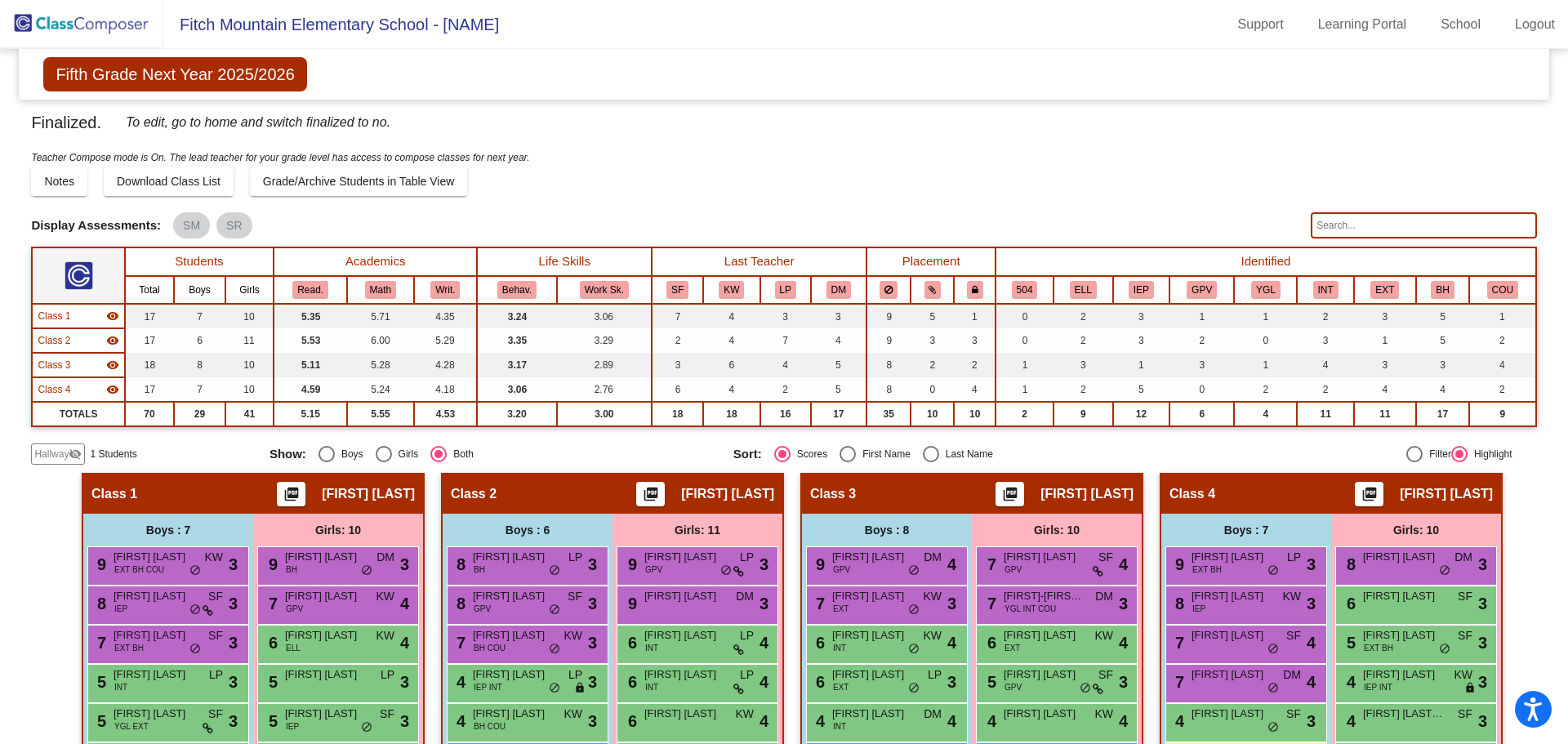 click 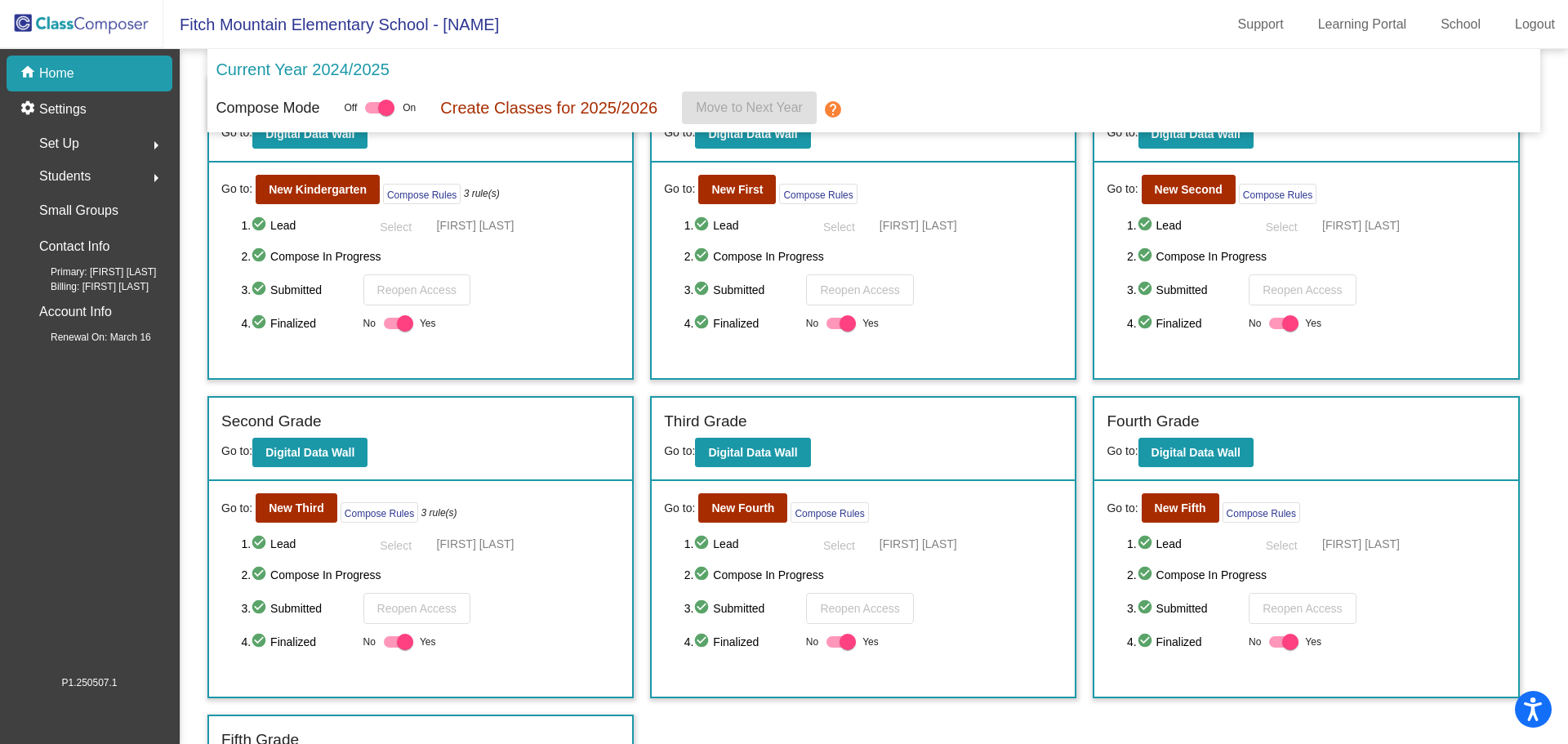 scroll, scrollTop: 66, scrollLeft: 0, axis: vertical 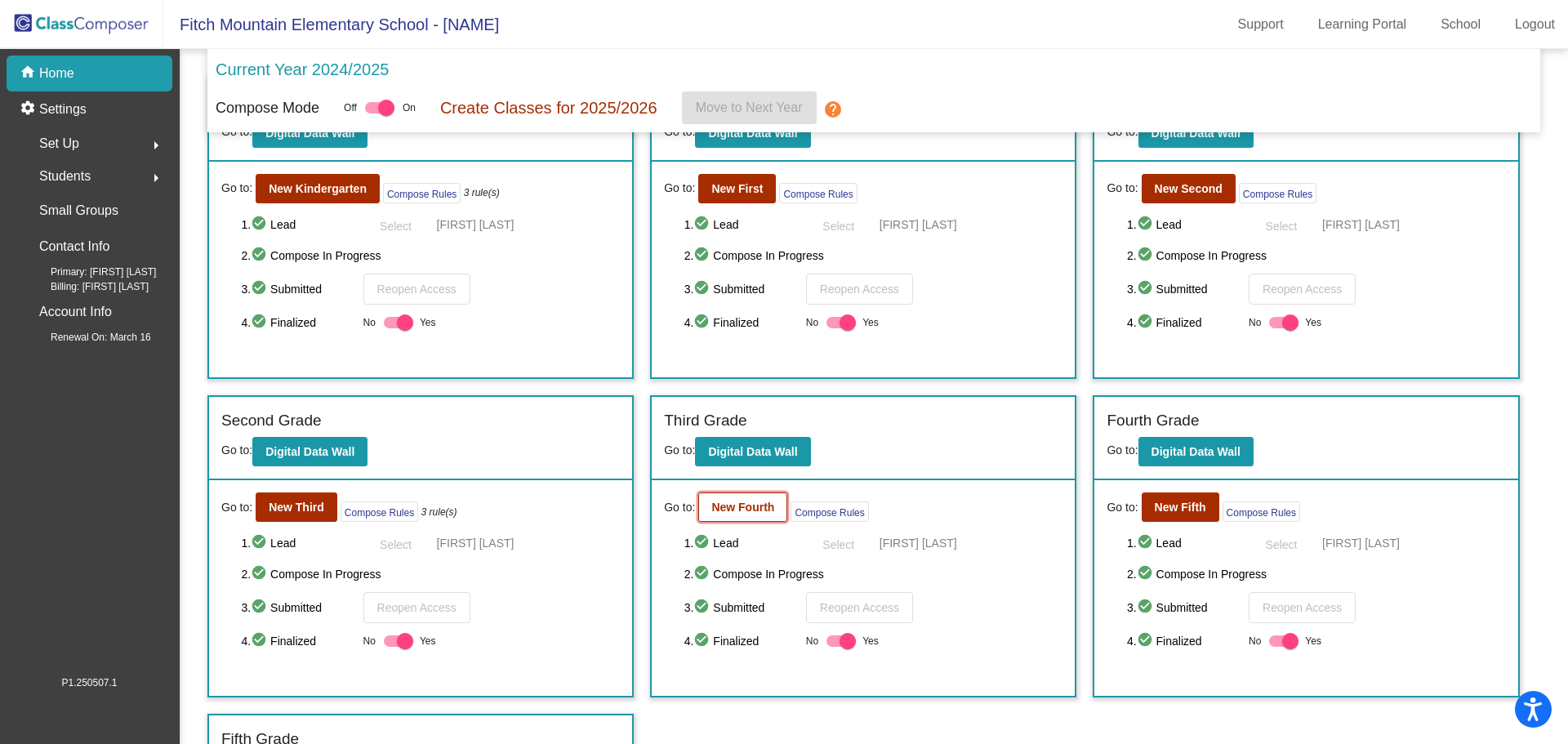 click on "New Fourth" 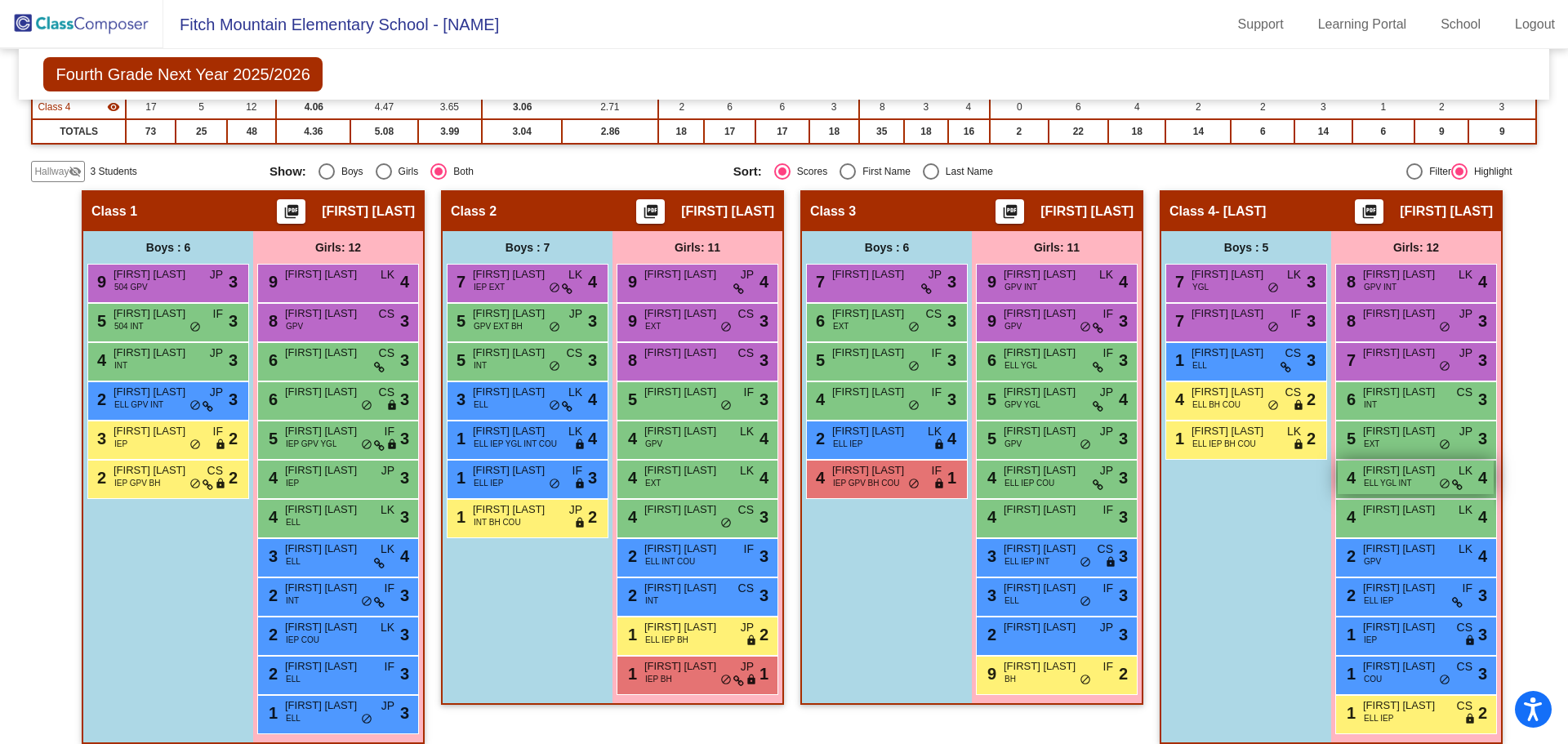 scroll, scrollTop: 299, scrollLeft: 0, axis: vertical 